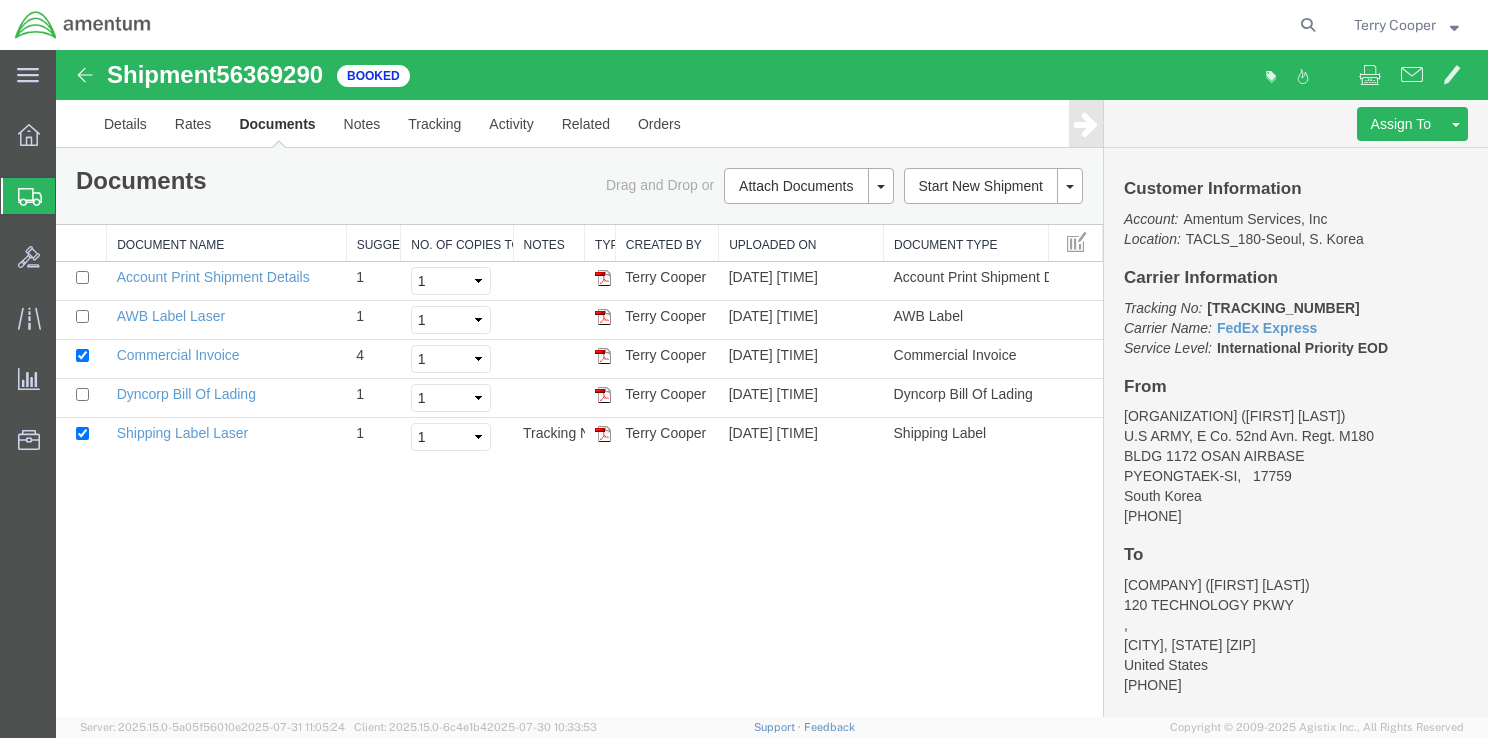 scroll, scrollTop: 0, scrollLeft: 0, axis: both 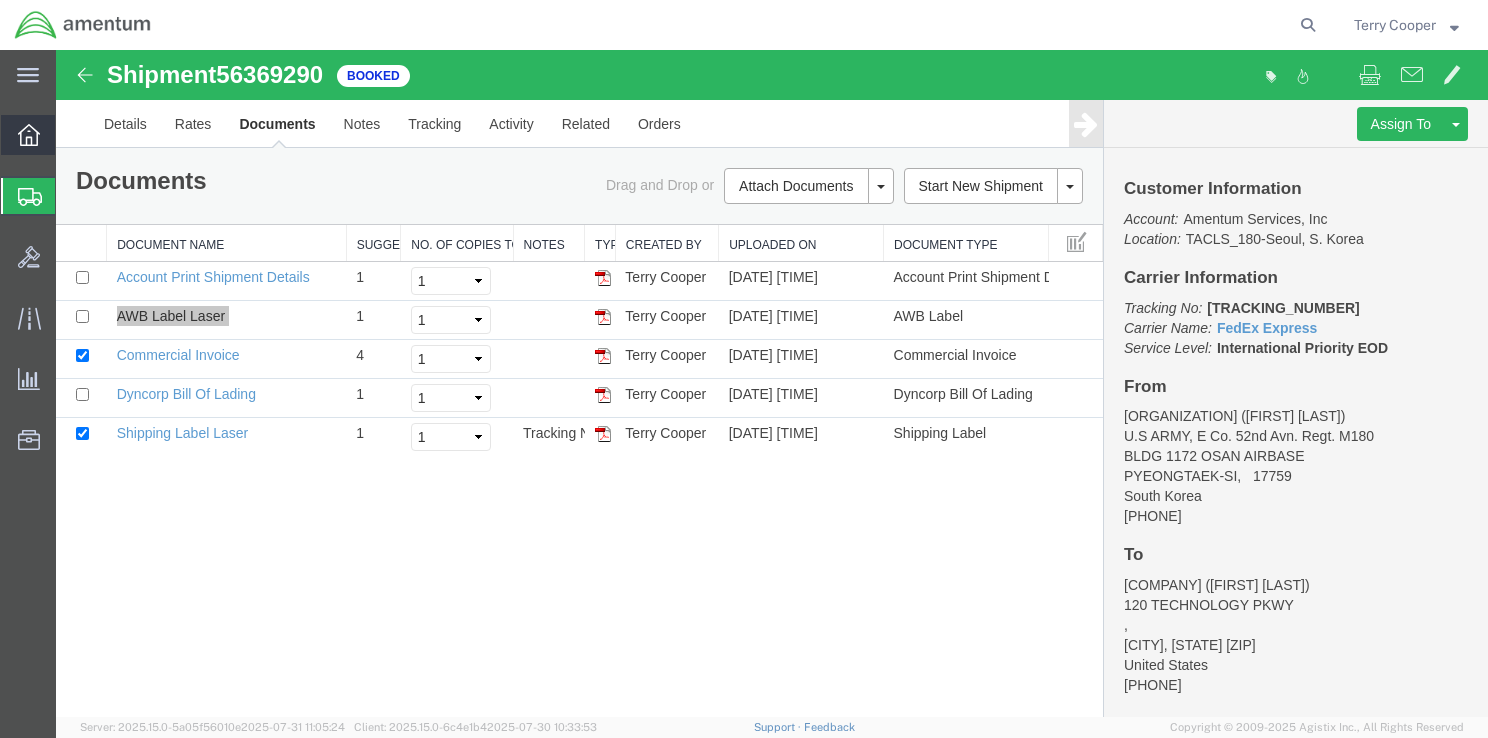 click 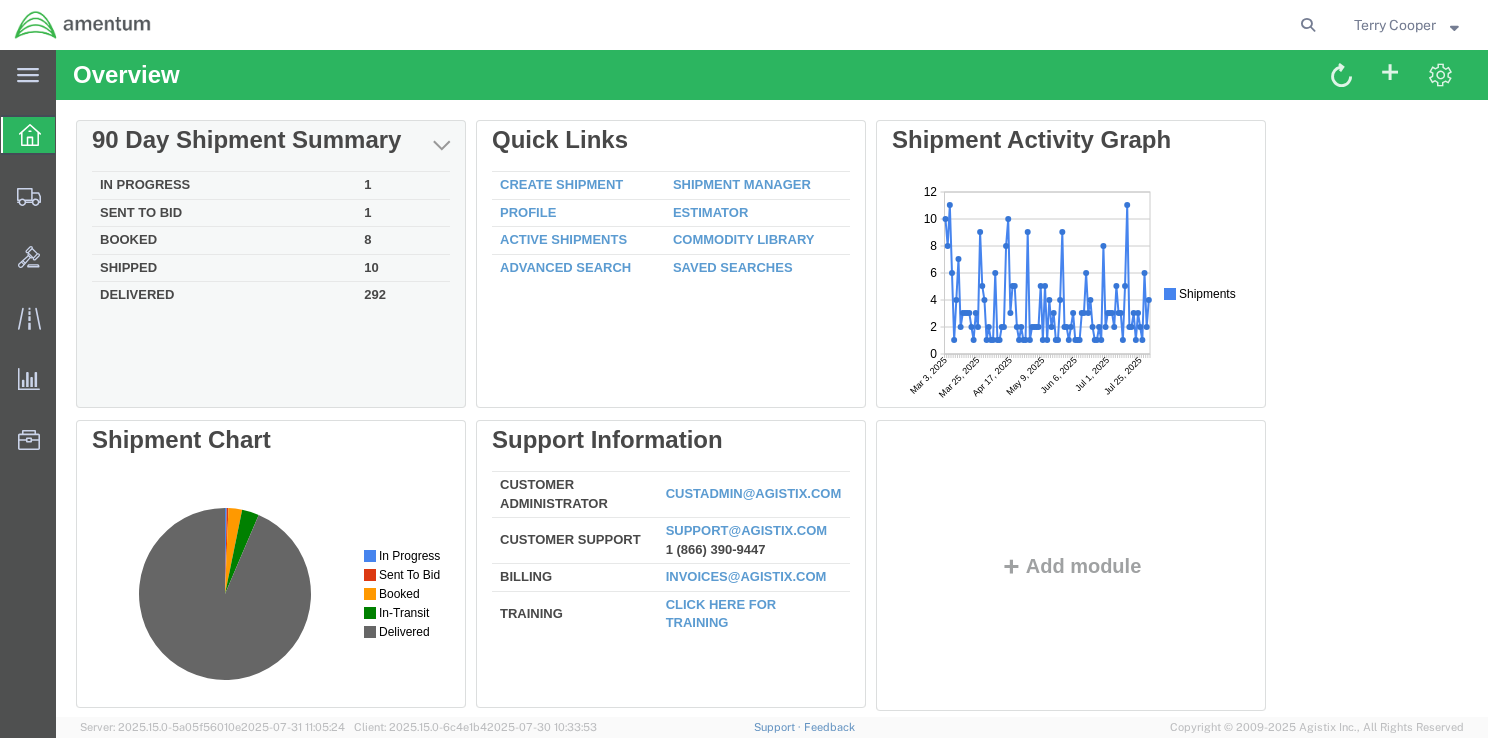 scroll, scrollTop: 0, scrollLeft: 0, axis: both 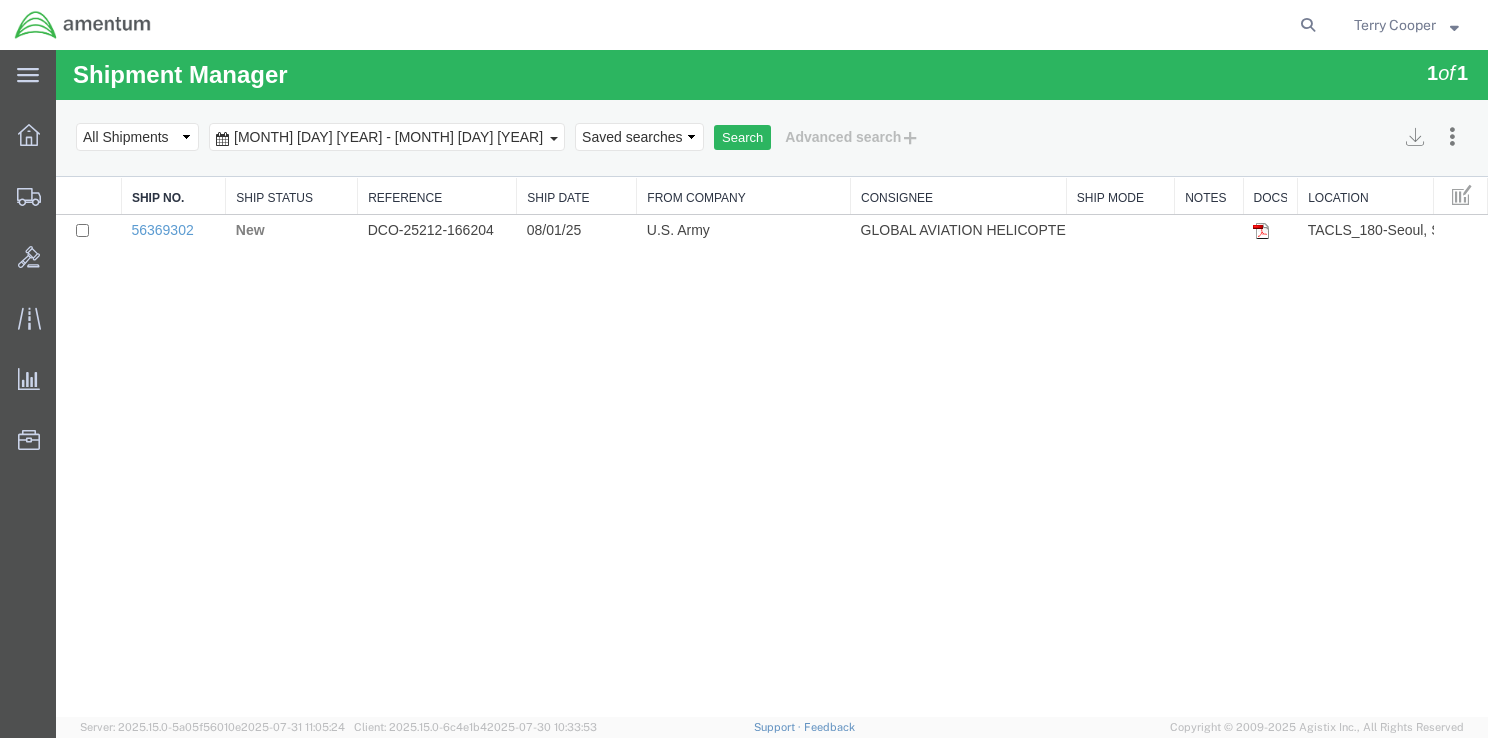 drag, startPoint x: 165, startPoint y: 231, endPoint x: 125, endPoint y: 282, distance: 64.815125 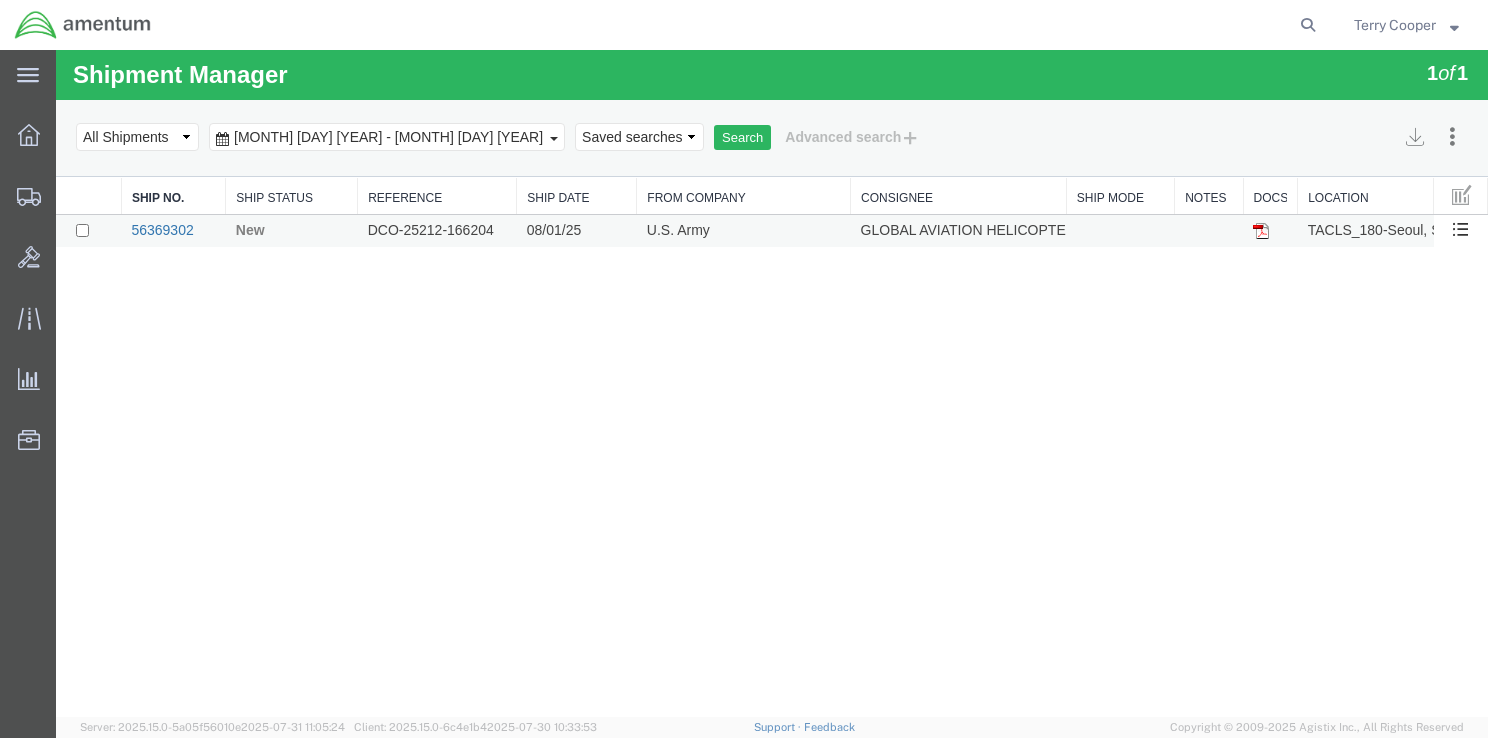 click on "56369302" at bounding box center (162, 230) 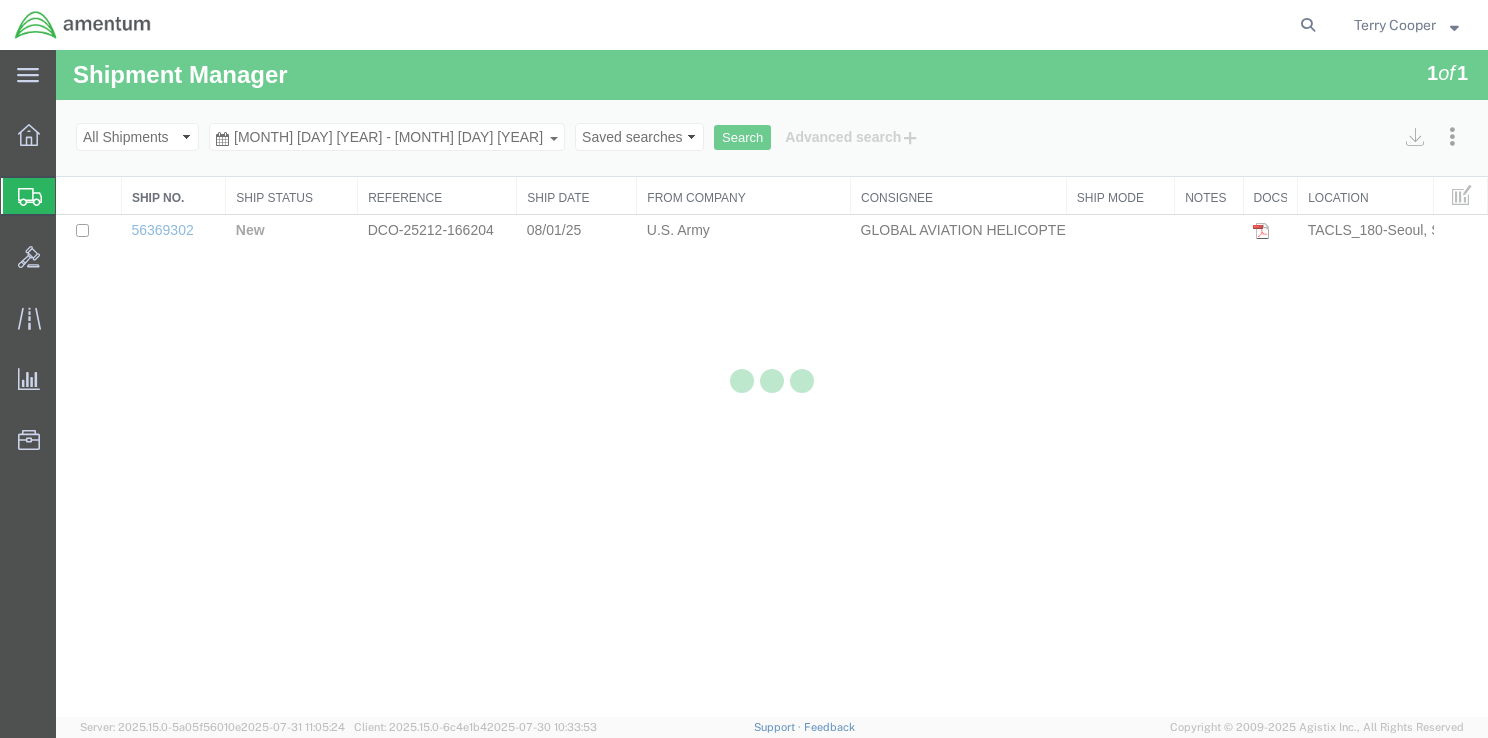select on "42679" 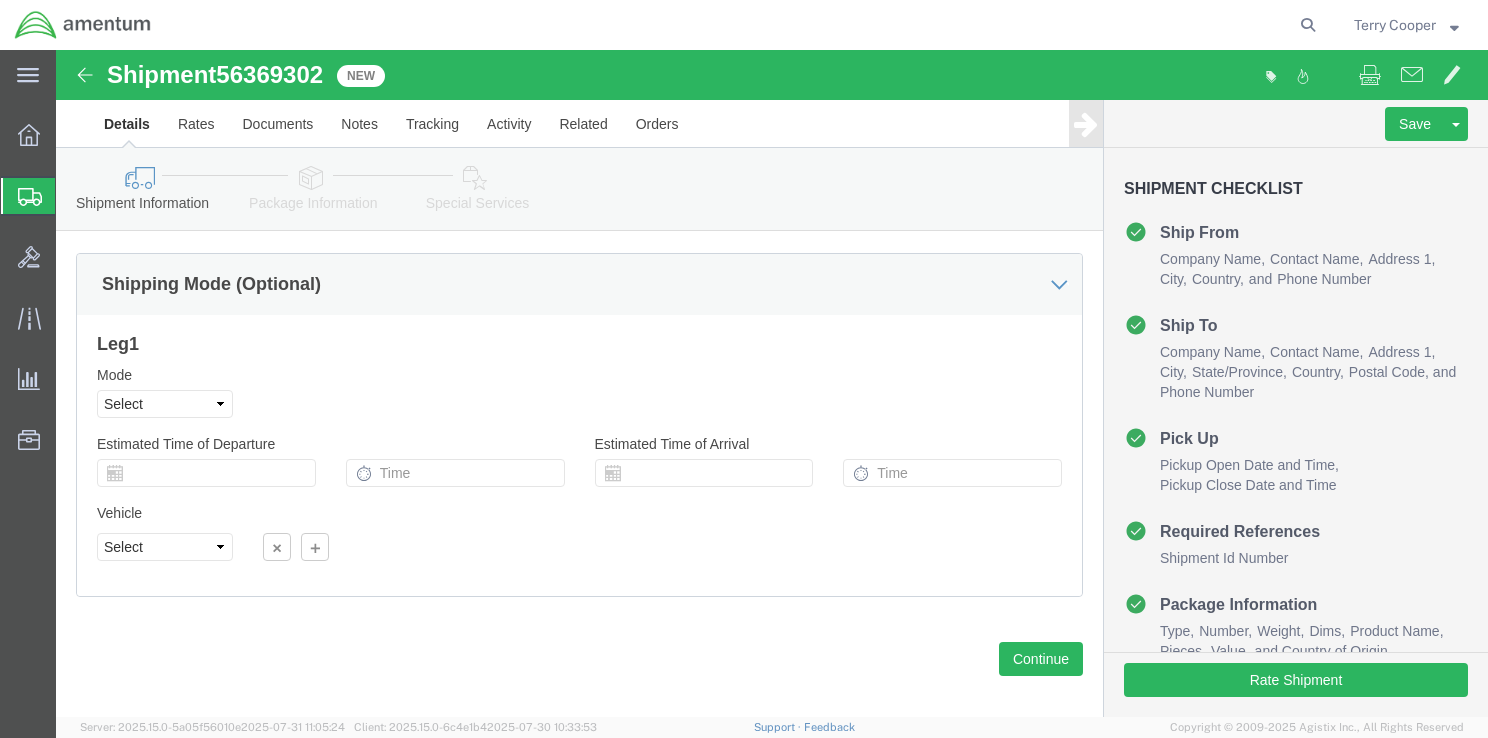scroll, scrollTop: 1355, scrollLeft: 0, axis: vertical 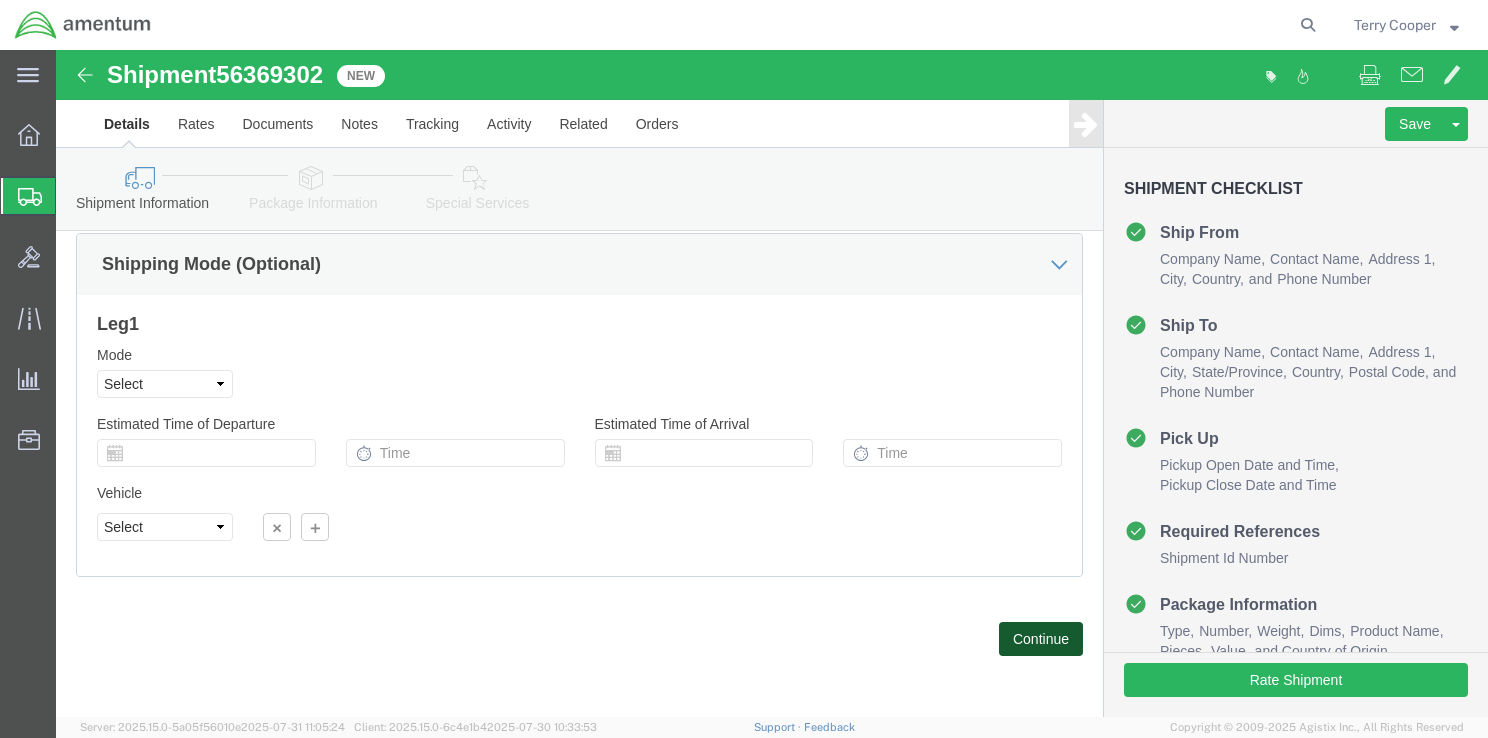 click on "Continue" 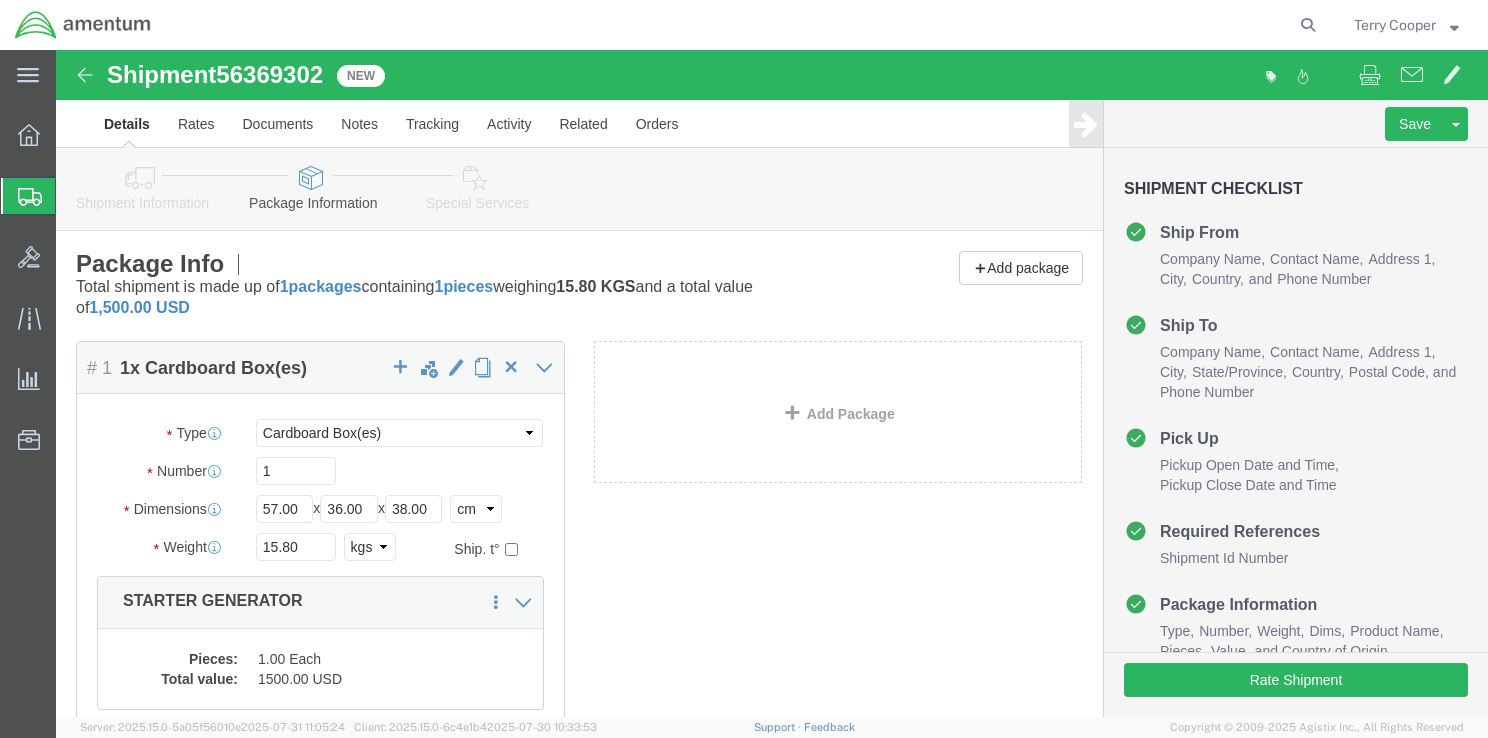 scroll, scrollTop: 0, scrollLeft: 0, axis: both 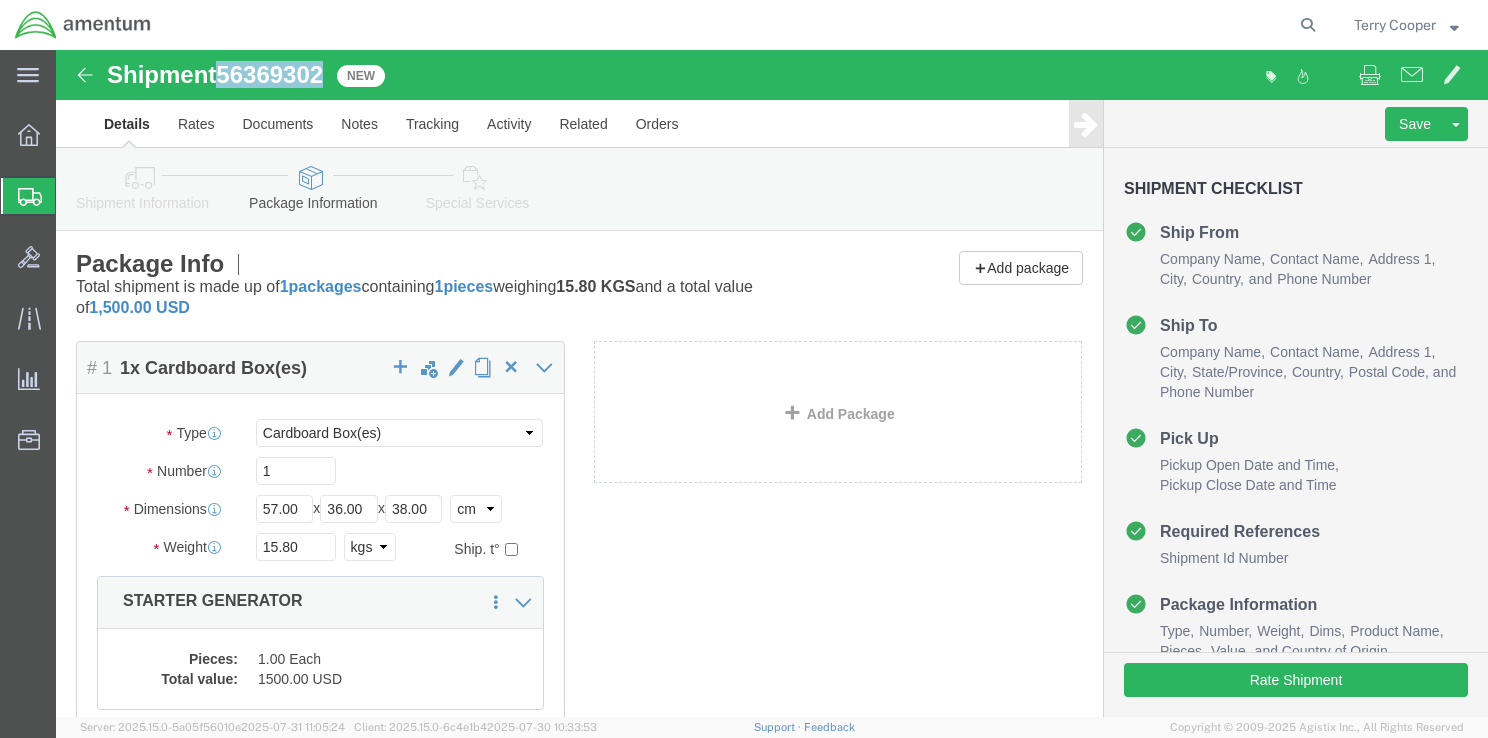drag, startPoint x: 168, startPoint y: 18, endPoint x: 274, endPoint y: 30, distance: 106.677086 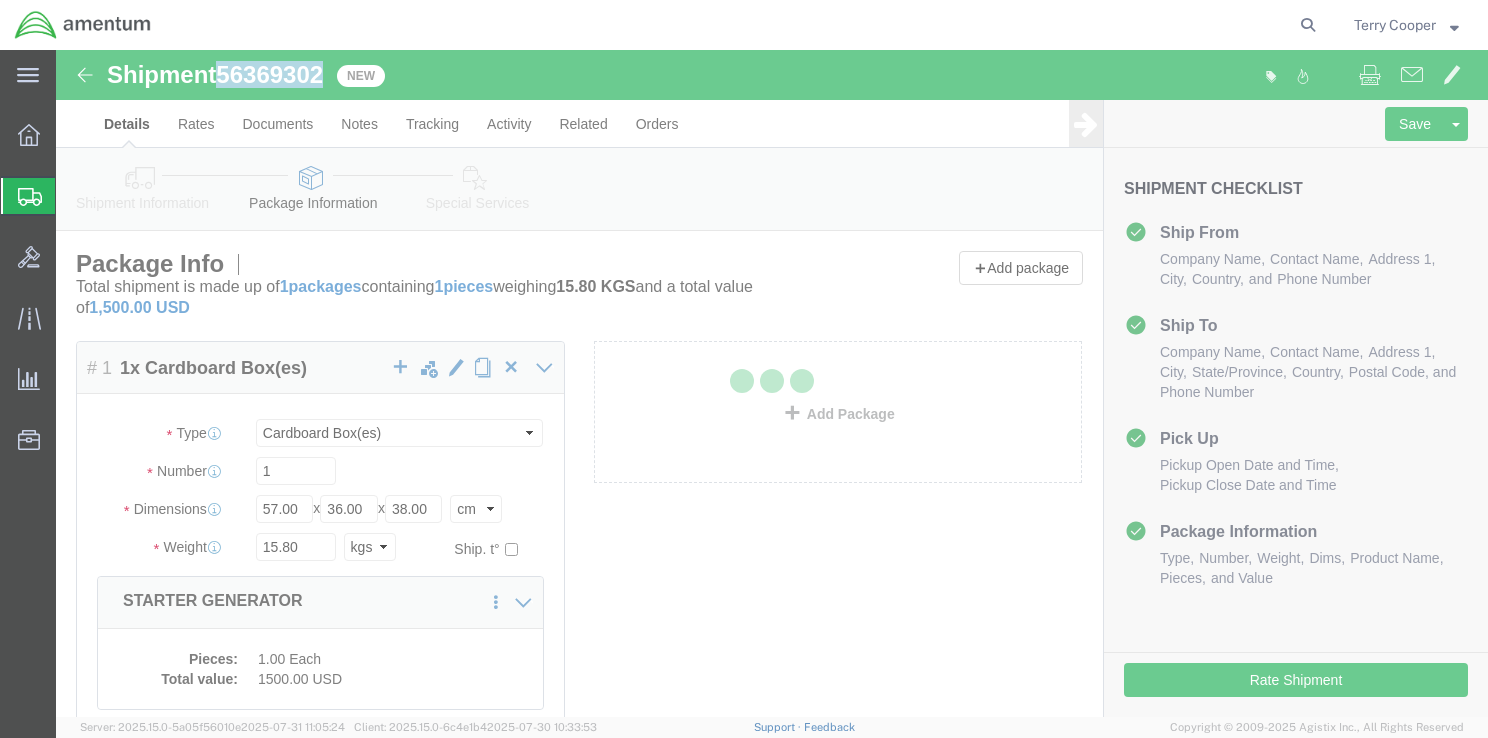 select on "42679" 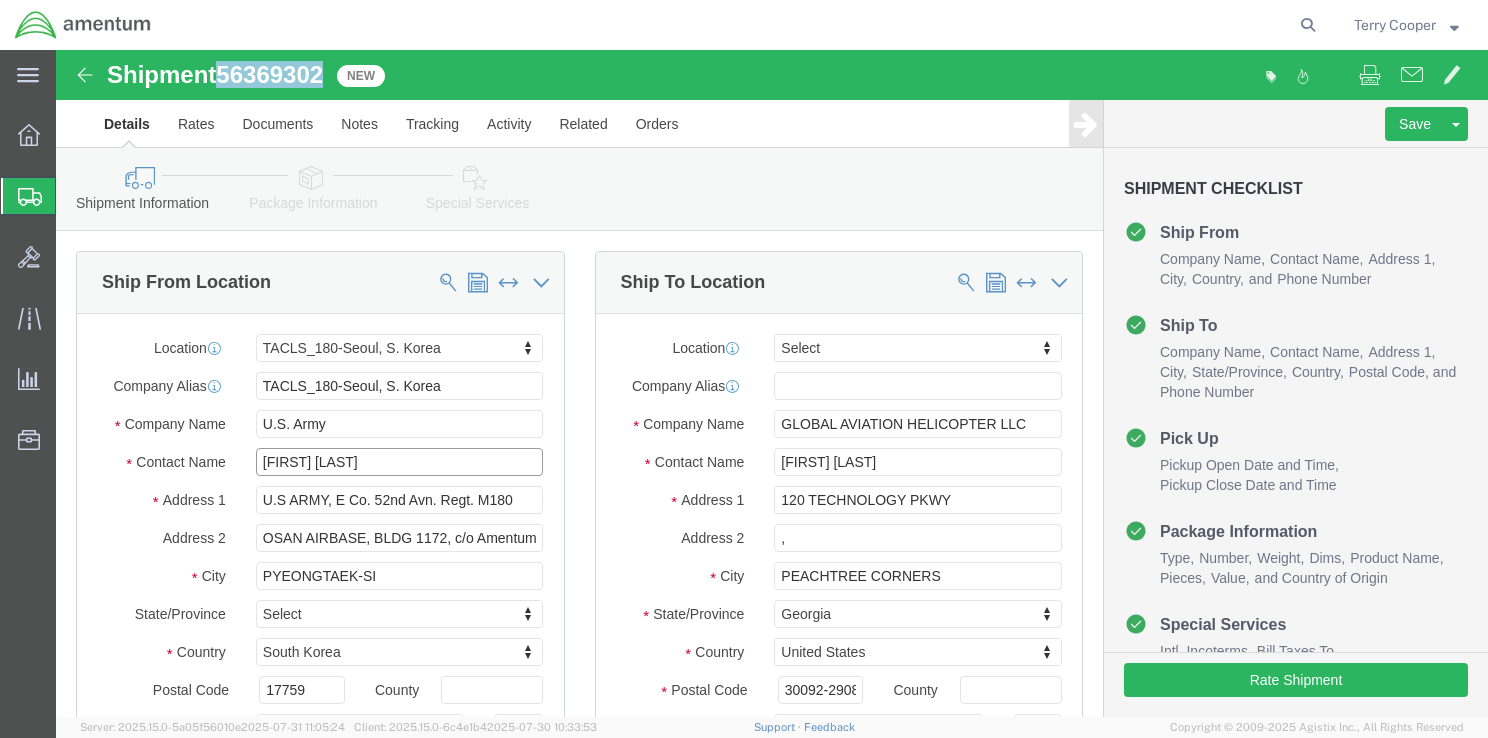 click on "[FIRST] [LAST]" 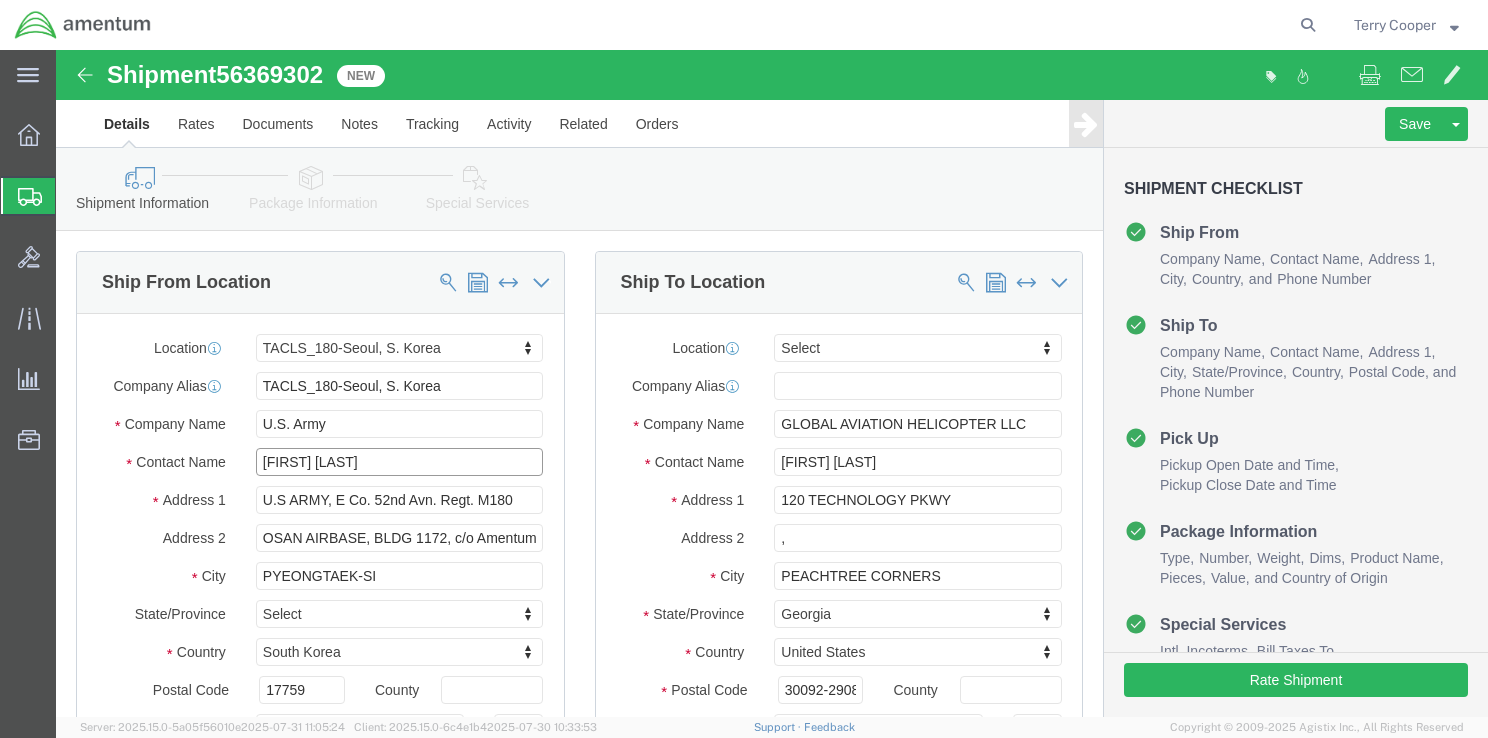 drag, startPoint x: 302, startPoint y: 414, endPoint x: 135, endPoint y: 407, distance: 167.14664 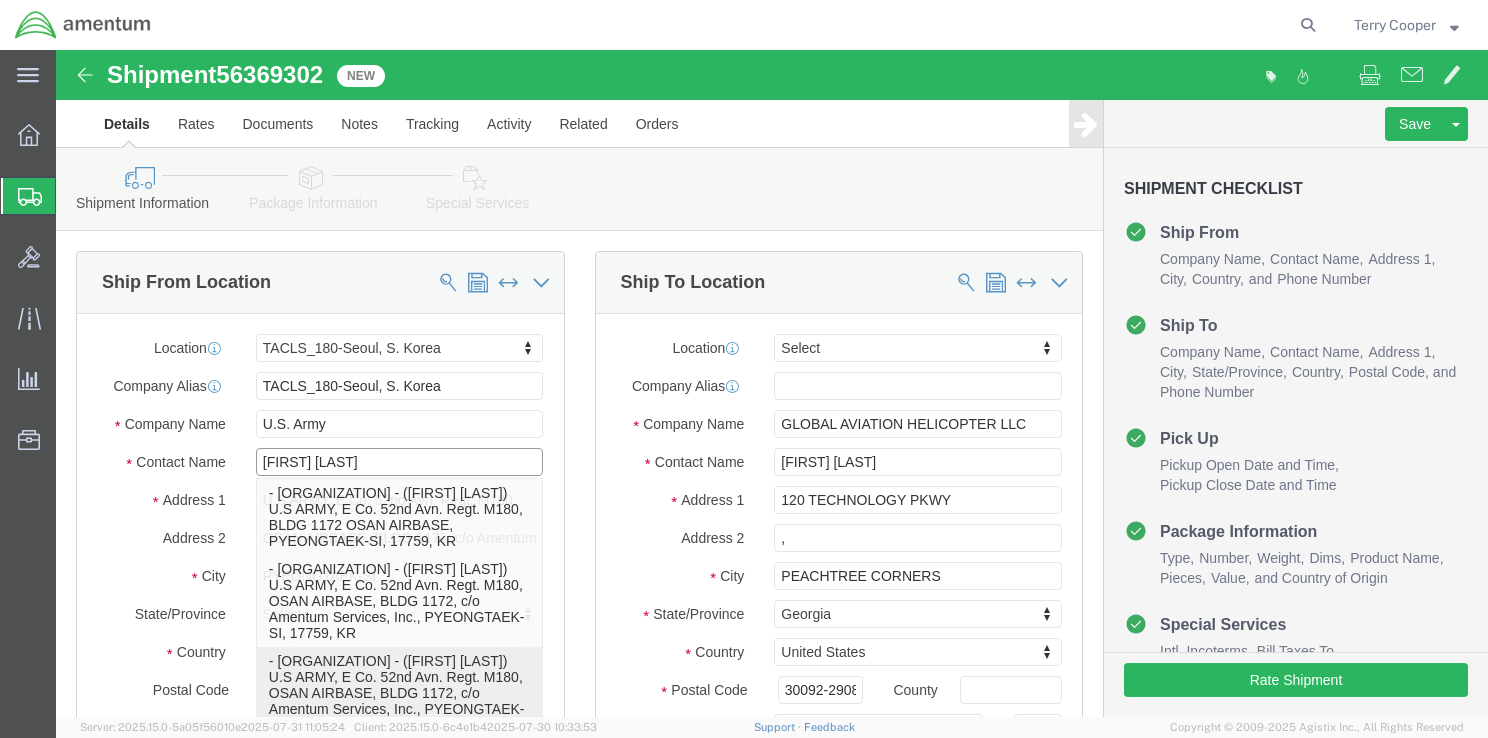 click on "- [ORGANIZATION] - ([FIRST] [LAST]) [ORGANIZATION], [UNIT] [REGIMENT] [UNIT], [BASE], [BUILDING] [NUMBER], c/o [COMPANY], [CITY], [ZIP], [COUNTRY]" 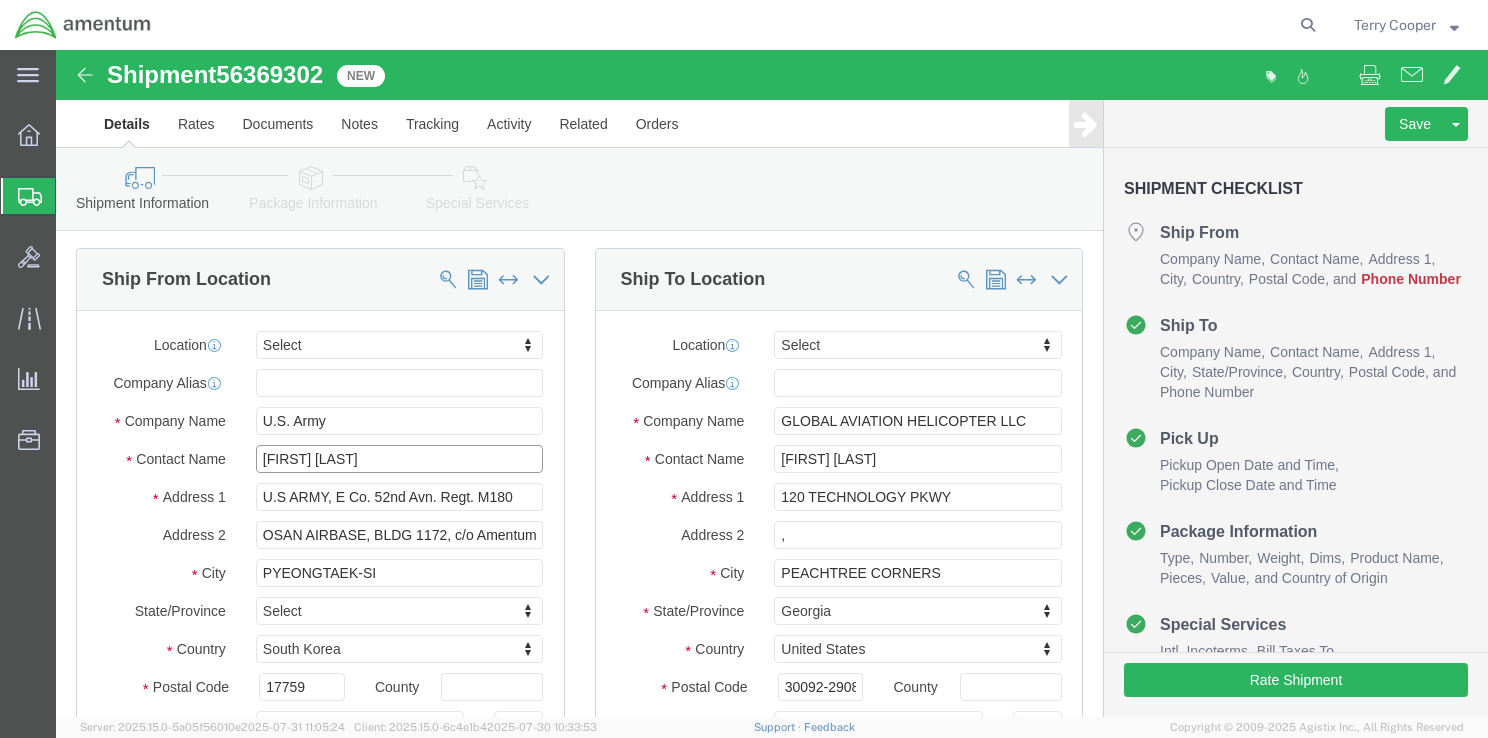 scroll, scrollTop: 0, scrollLeft: 0, axis: both 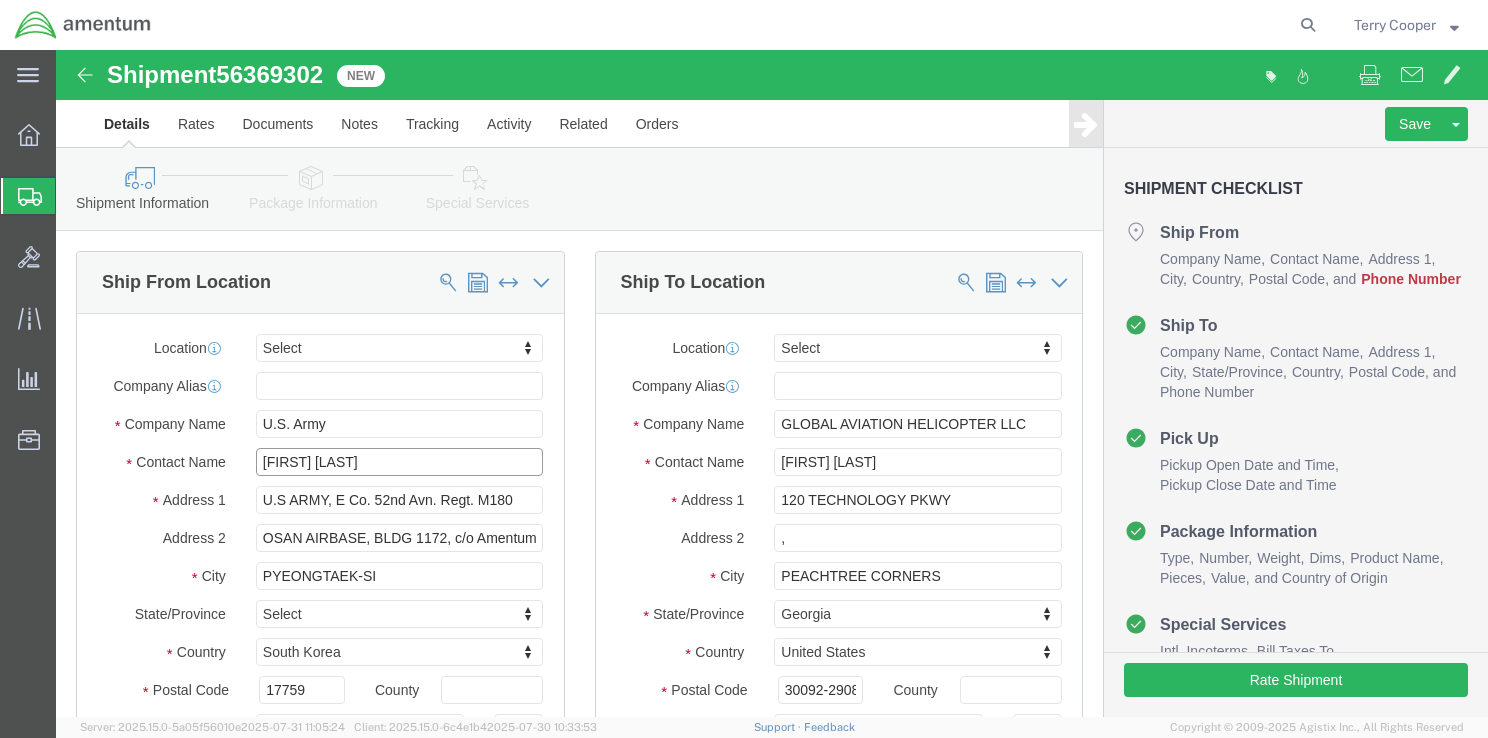 drag, startPoint x: 328, startPoint y: 412, endPoint x: 268, endPoint y: 412, distance: 60 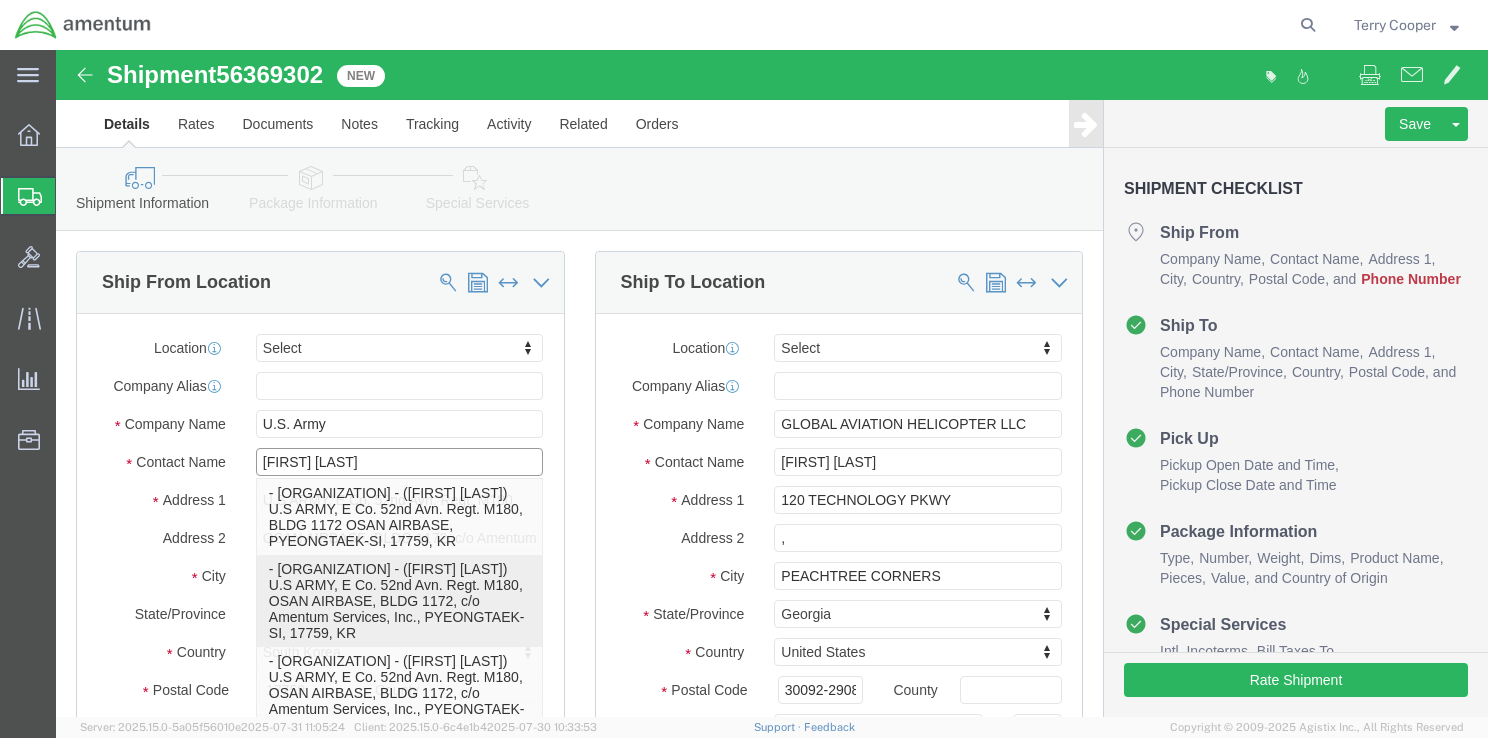 click on "- [ORGANIZATION] - ([FIRST] [LAST]) [ORGANIZATION], [UNIT] [REGIMENT] [UNIT], [BASE], [BUILDING] [NUMBER], c/o [COMPANY], [CITY], [ZIP], [COUNTRY]" 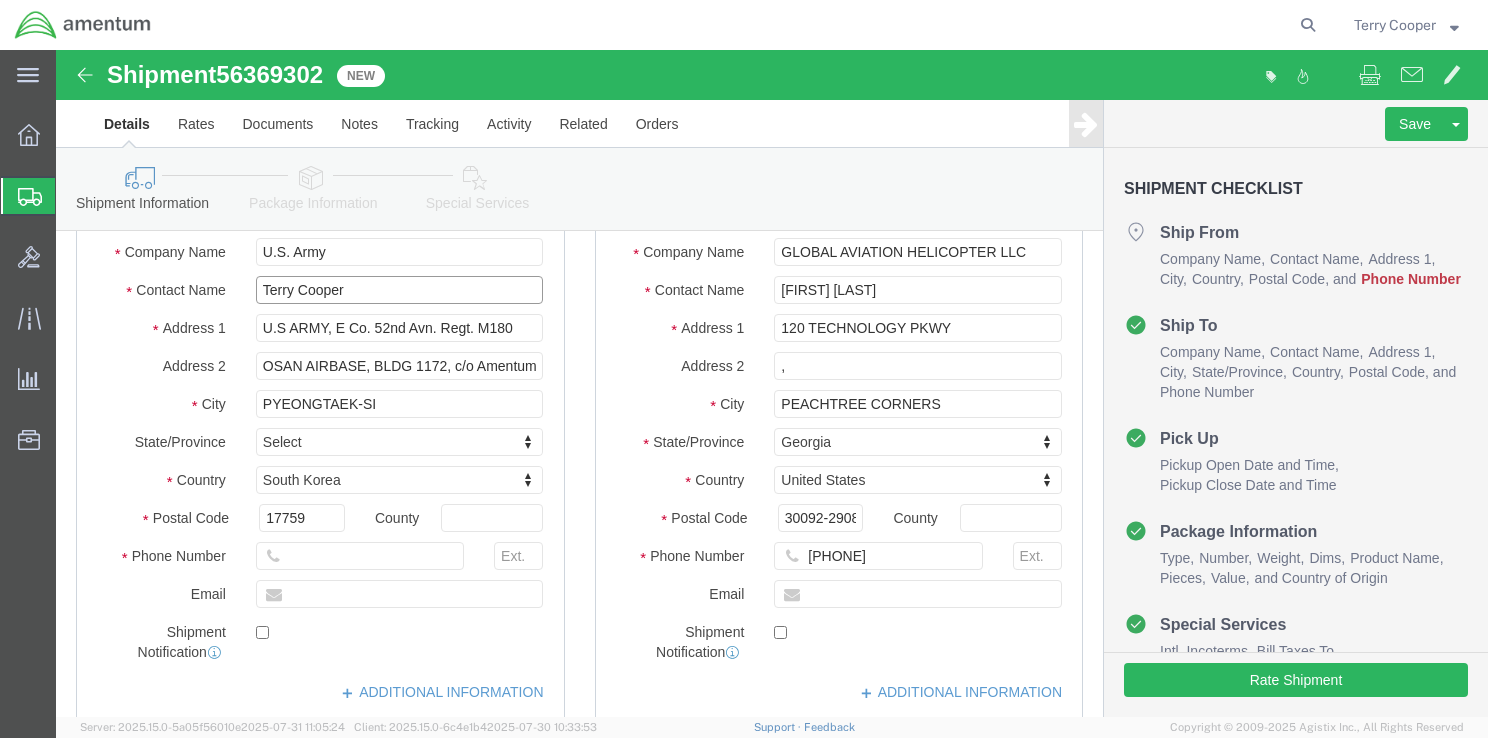 scroll, scrollTop: 200, scrollLeft: 0, axis: vertical 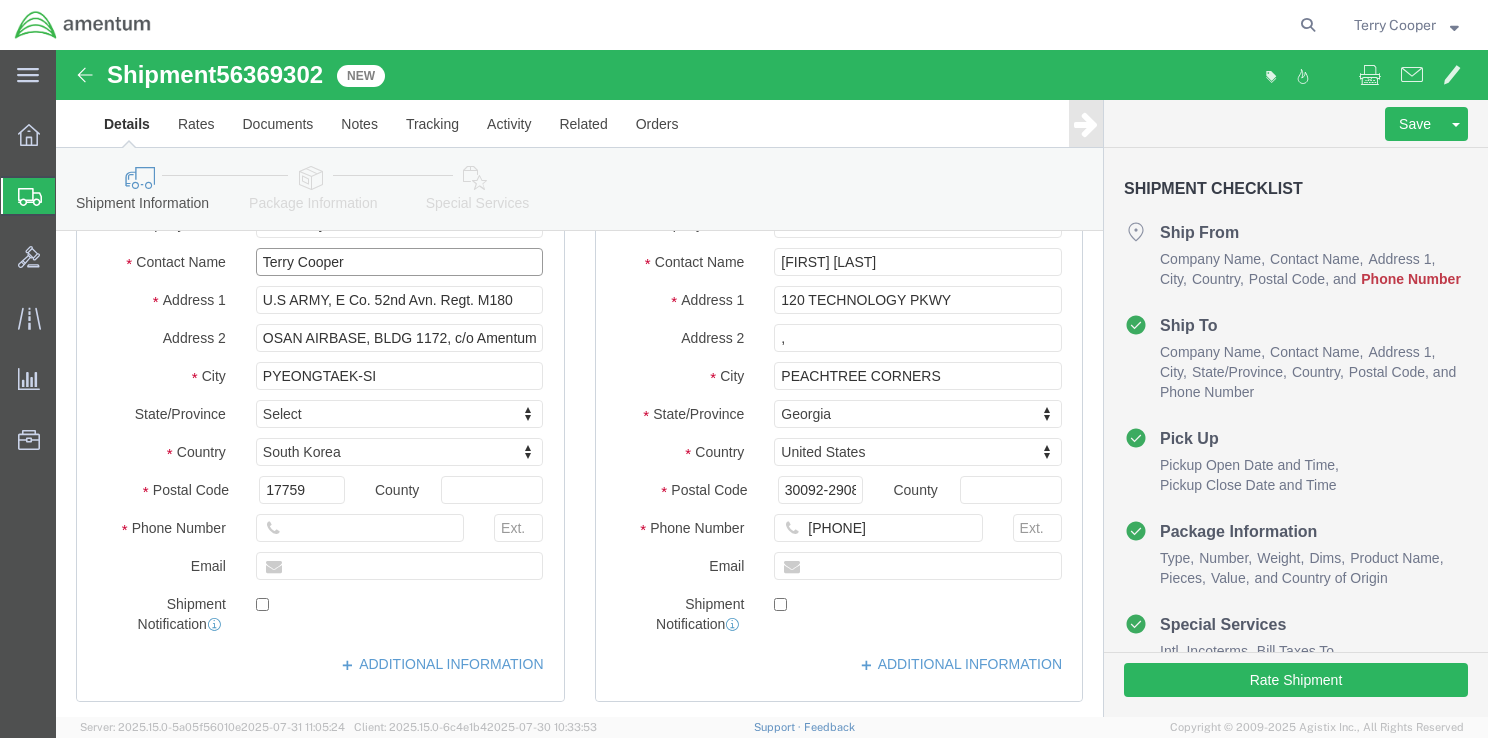 type on "Terry Cooper" 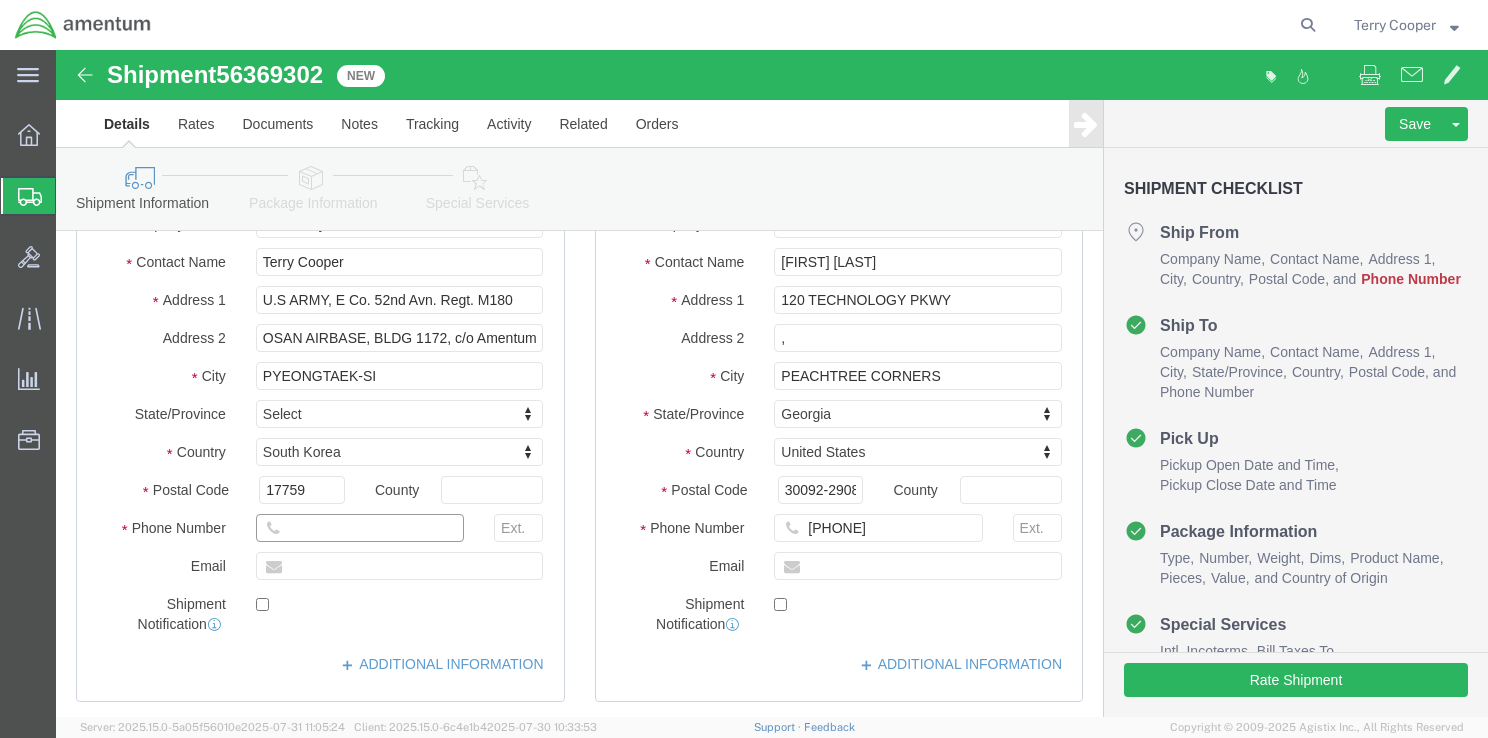 click 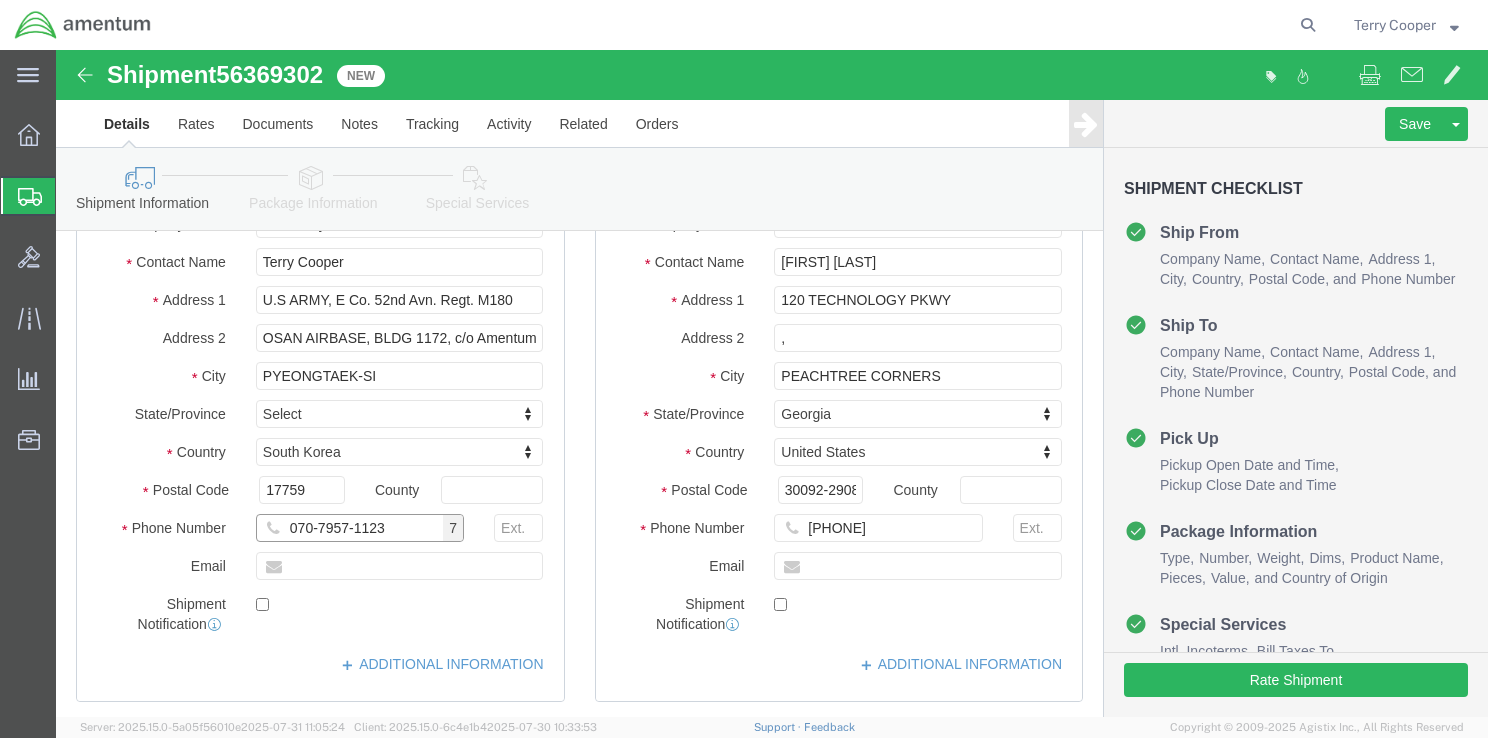 drag, startPoint x: 237, startPoint y: 476, endPoint x: 215, endPoint y: 472, distance: 22.36068 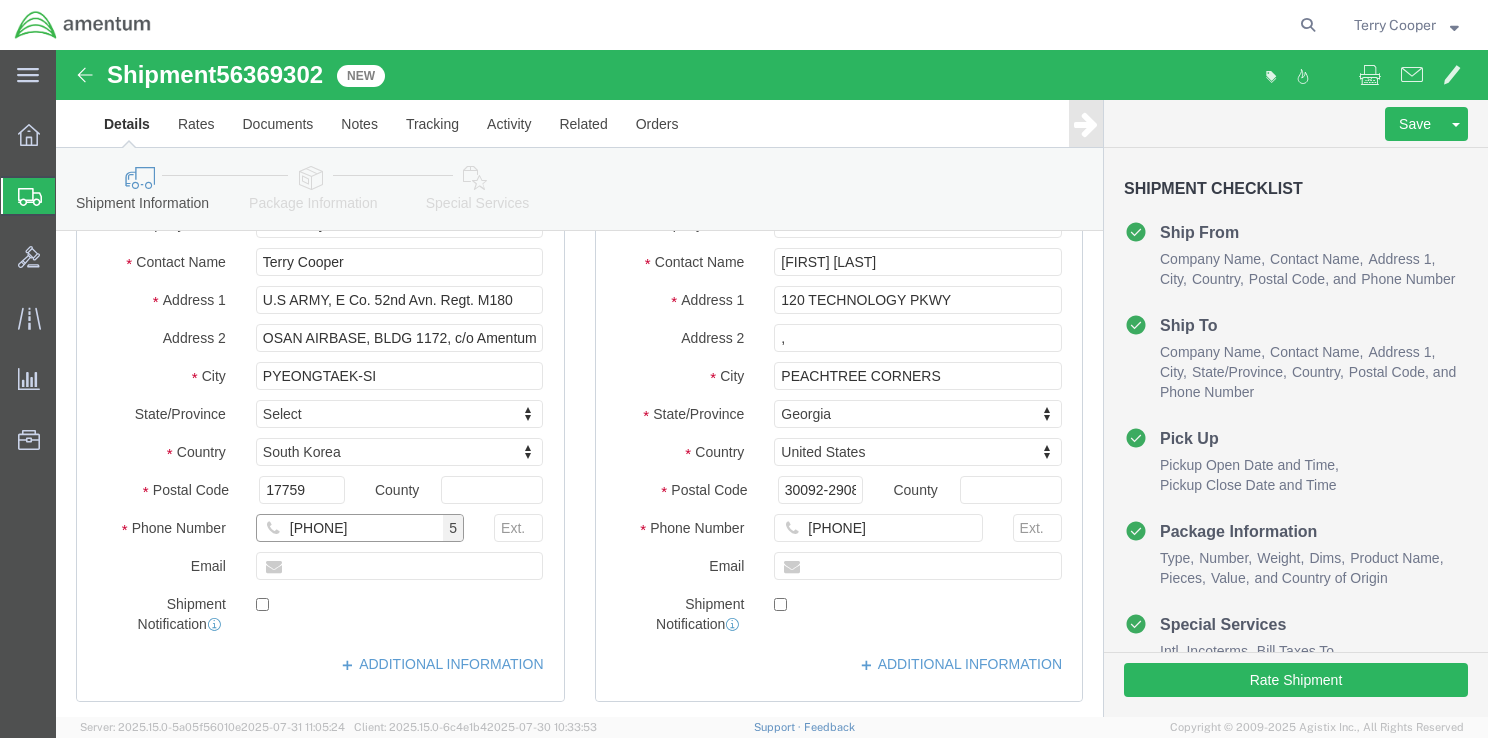 type on "[PHONE]" 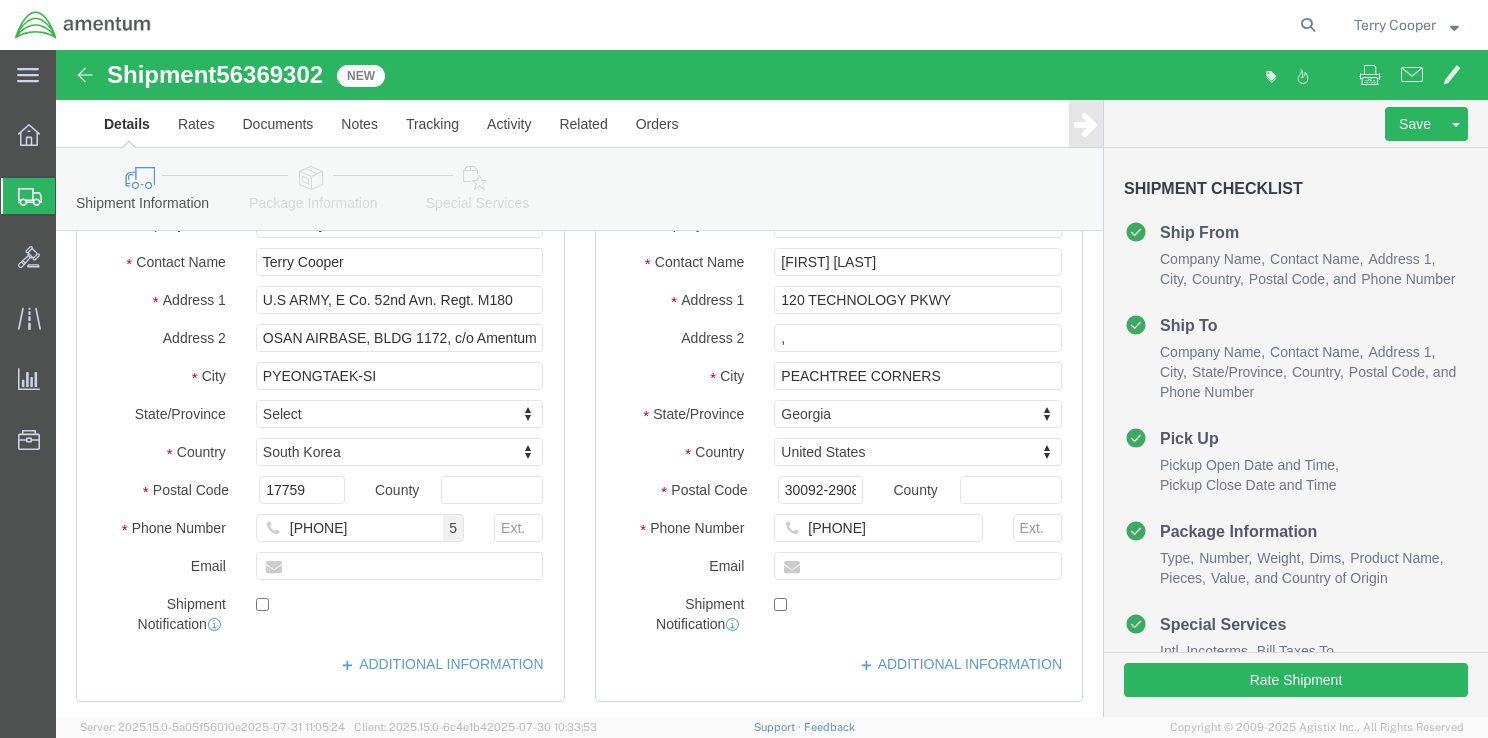click 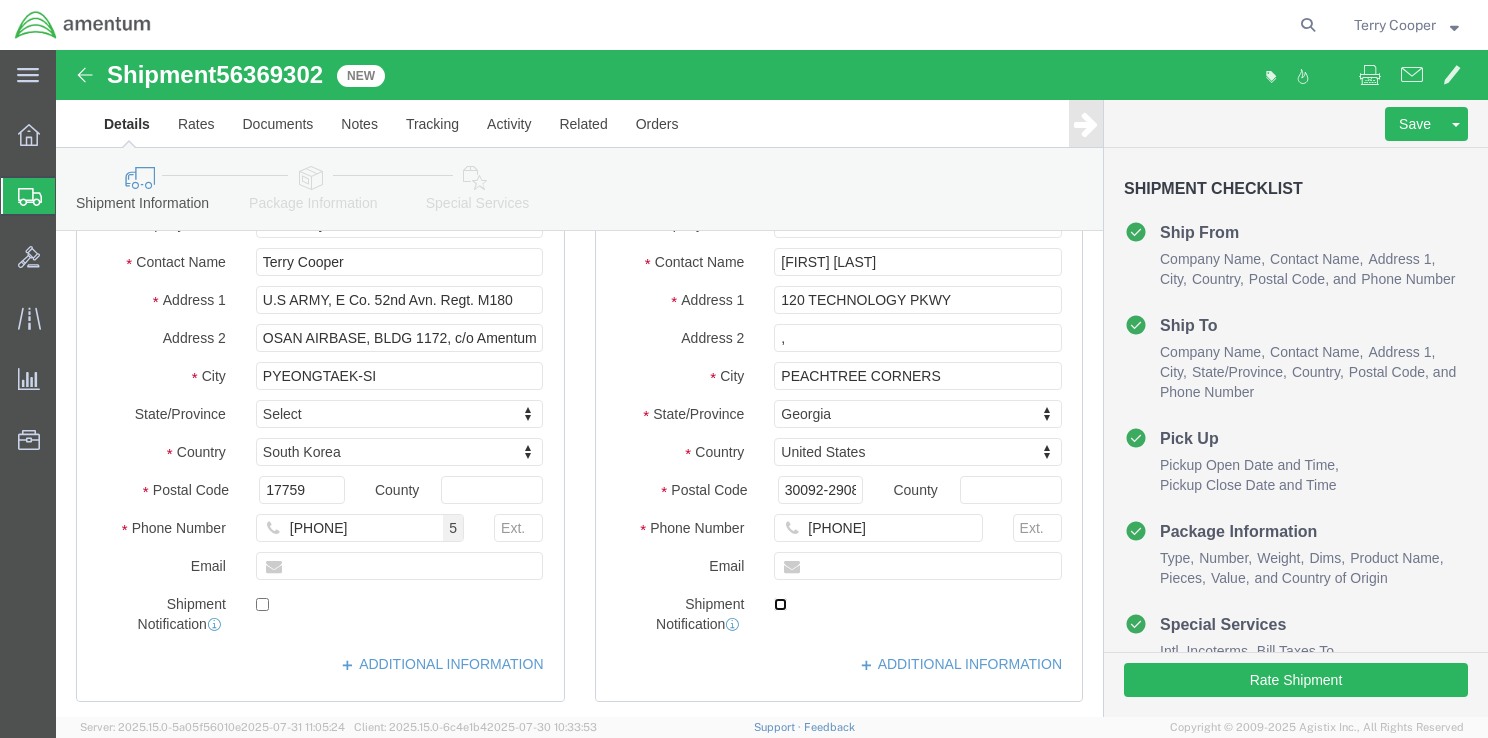 click 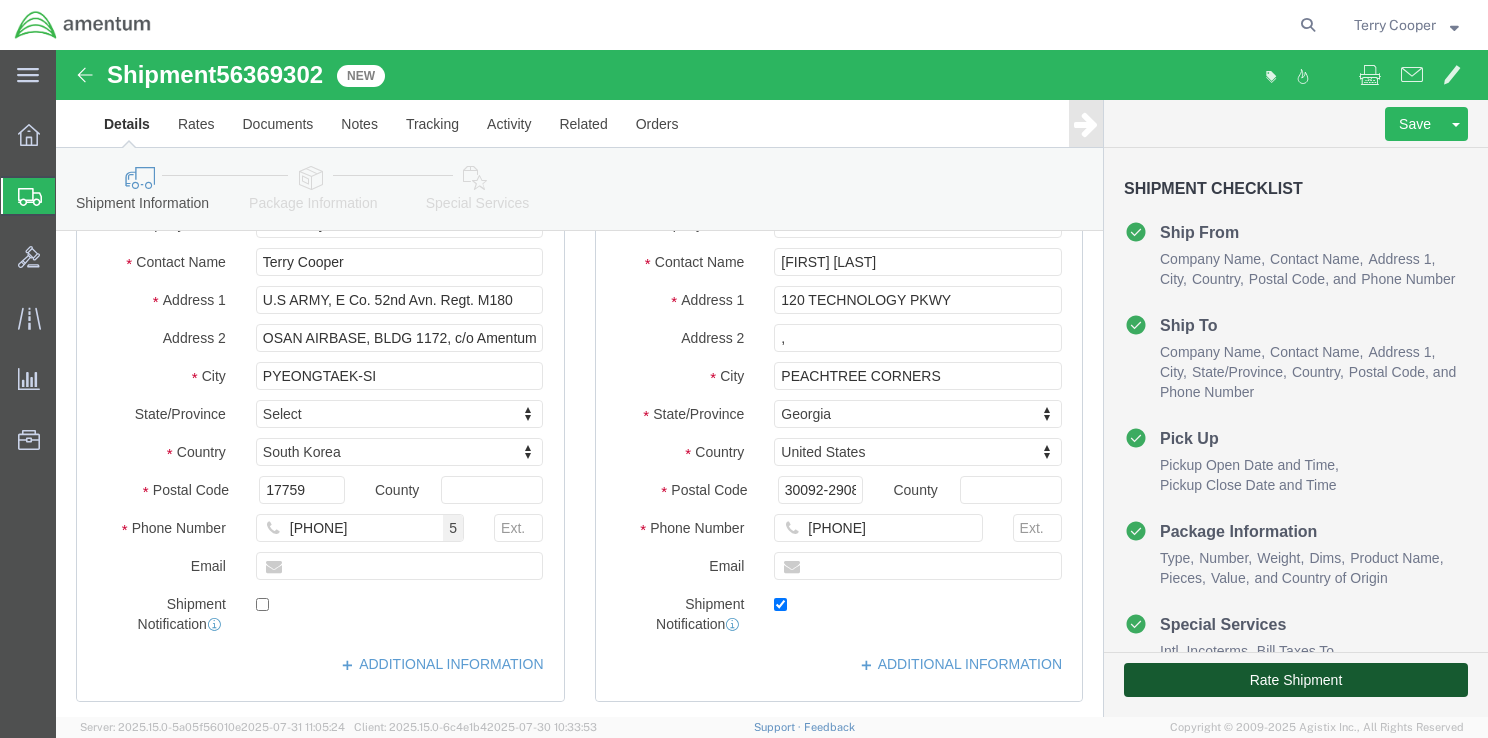 click on "Rate Shipment" 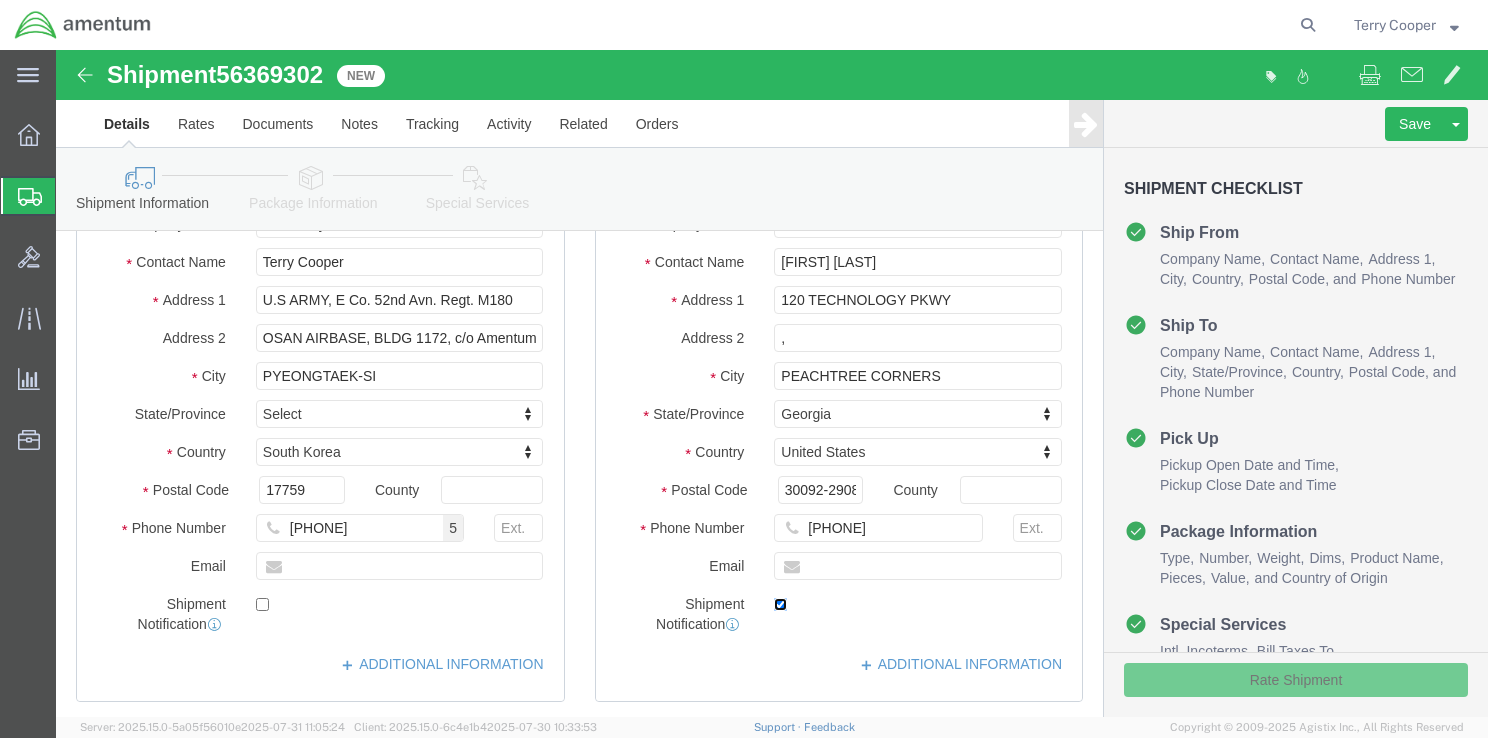 click 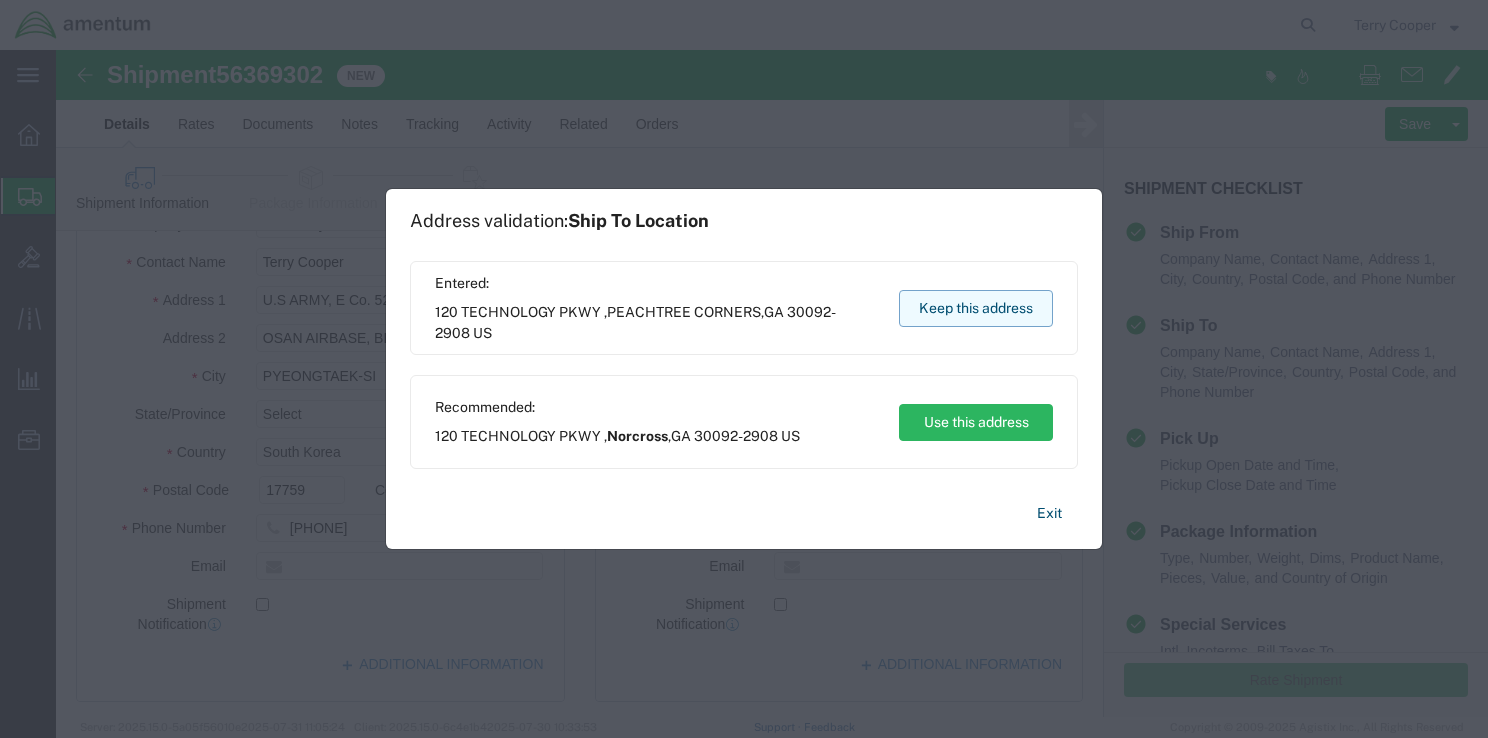 click on "Keep this address" 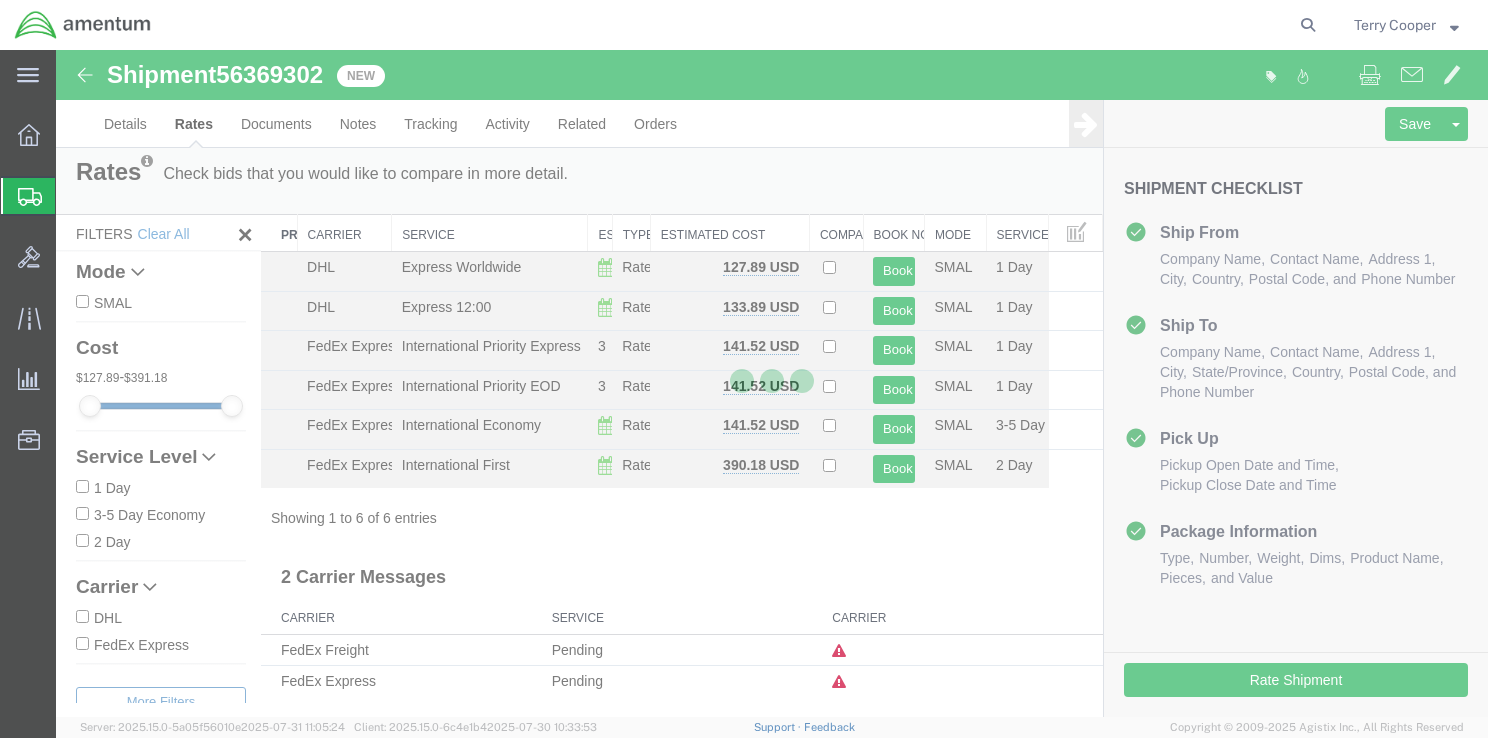 scroll, scrollTop: 0, scrollLeft: 0, axis: both 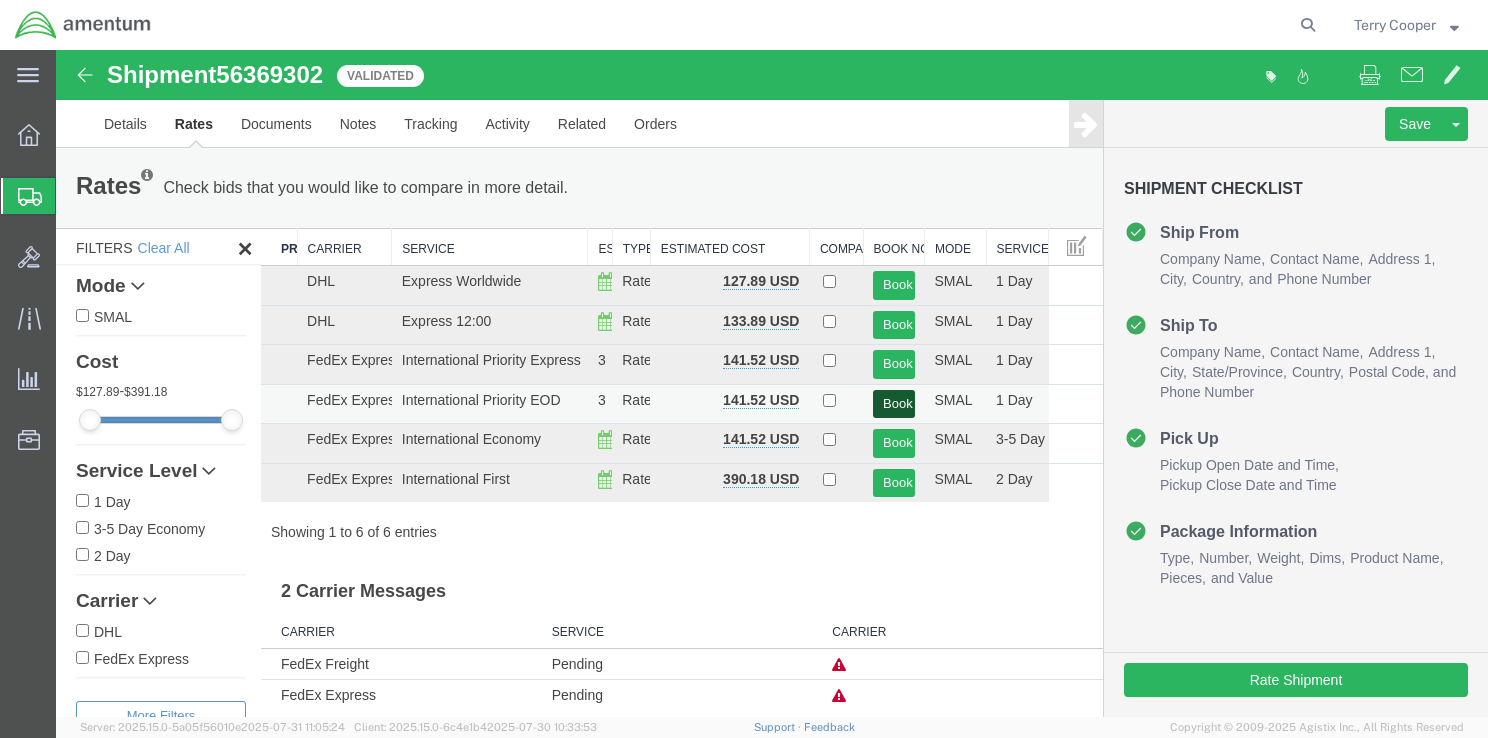 click on "Book" at bounding box center [893, 404] 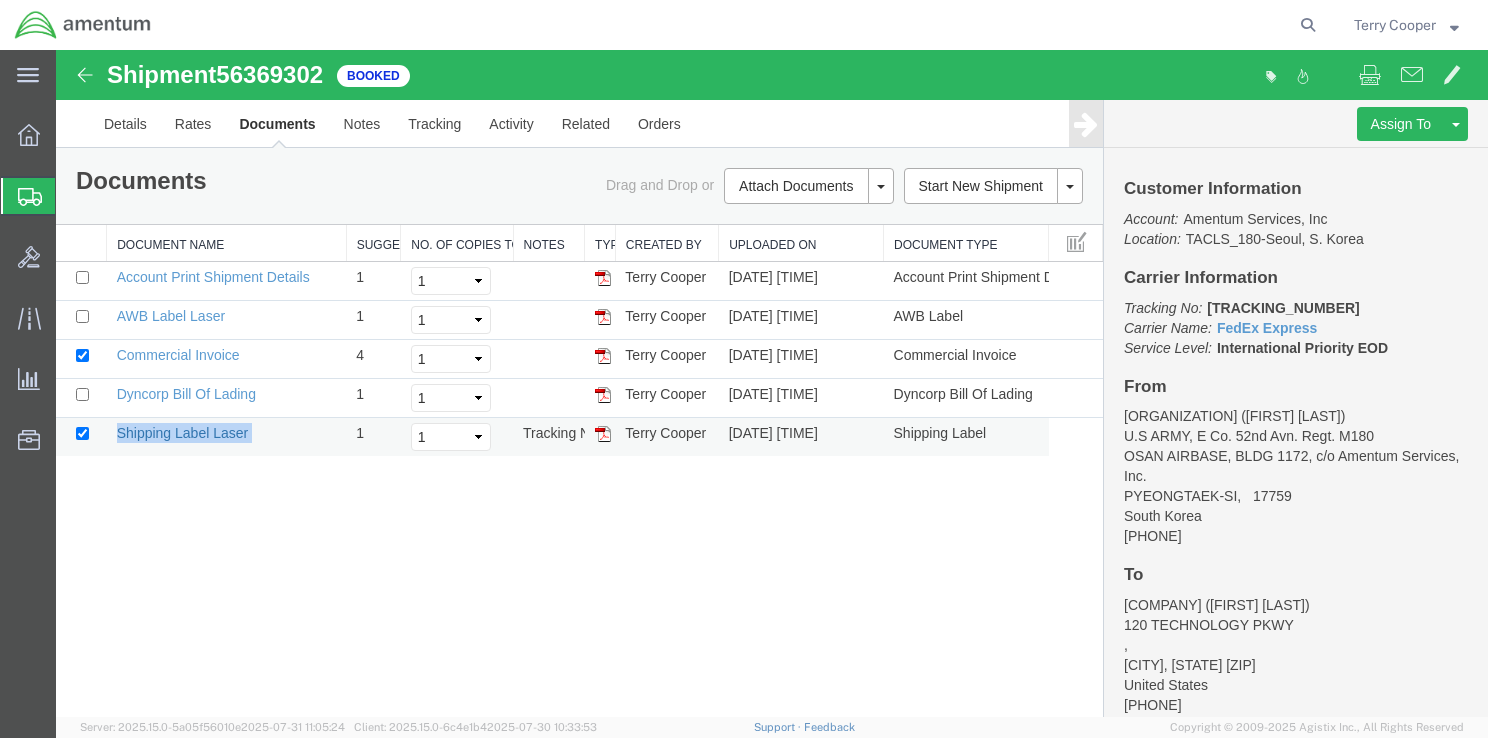 drag, startPoint x: 255, startPoint y: 431, endPoint x: 118, endPoint y: 426, distance: 137.09122 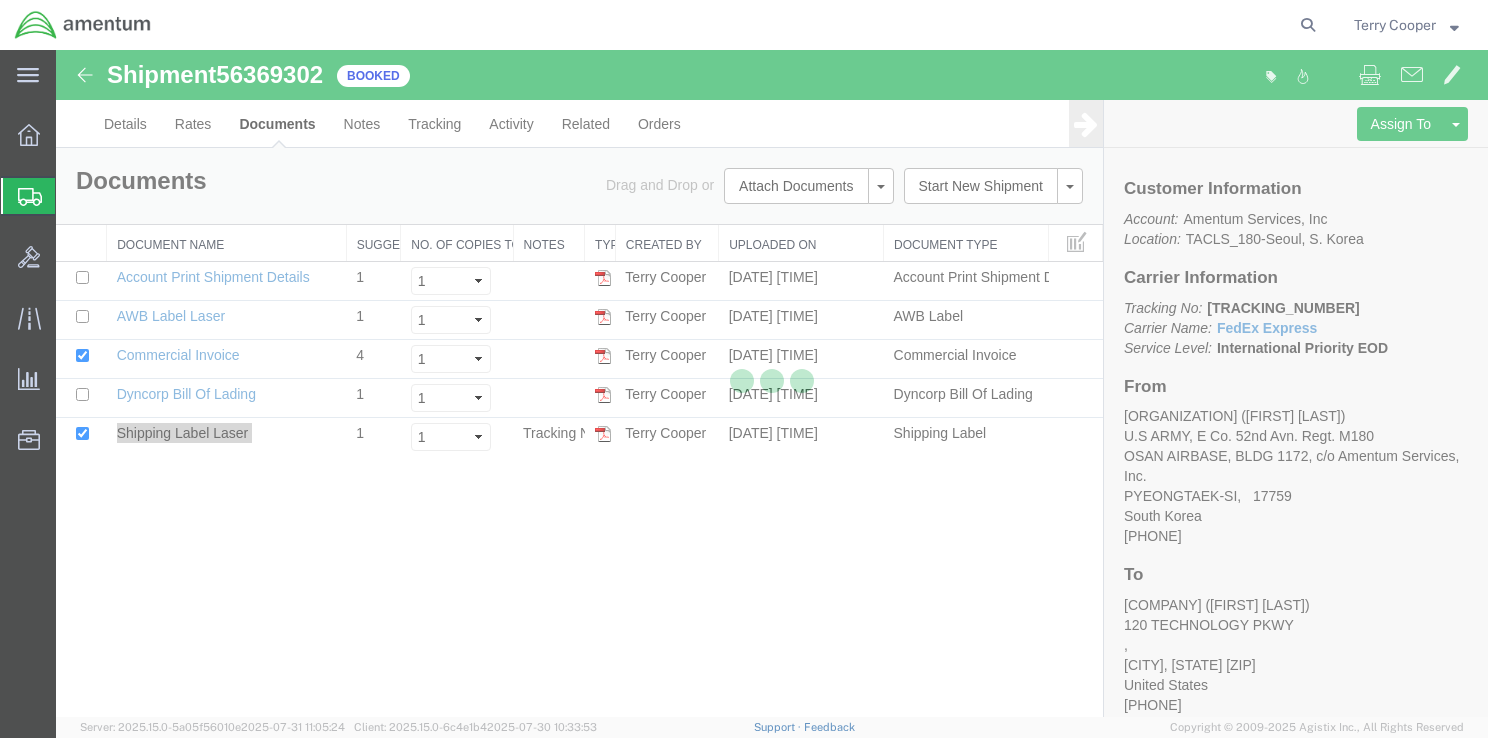 drag, startPoint x: 179, startPoint y: 408, endPoint x: 244, endPoint y: 486, distance: 101.53325 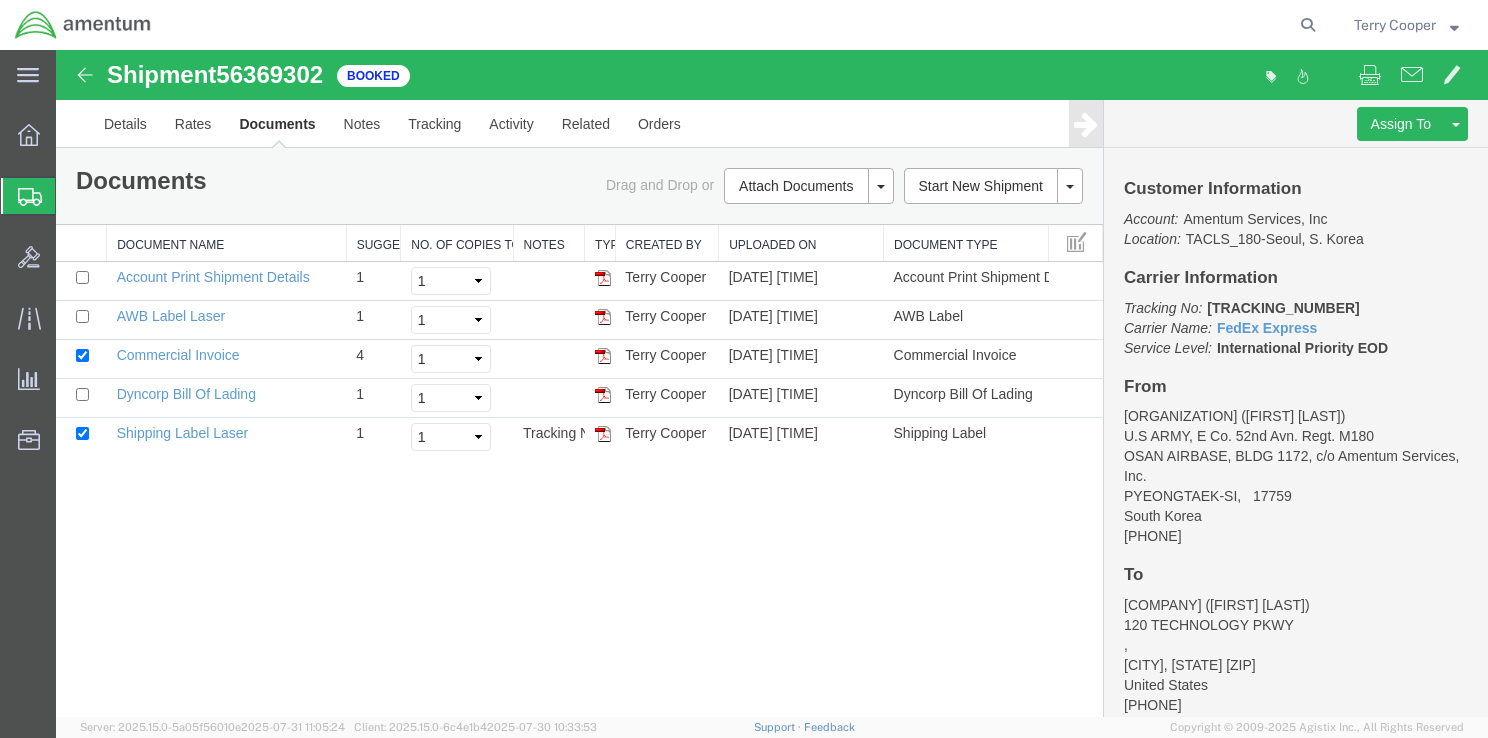 click on "[ORGANIZATION] ([FIRST] [LAST])
[ORGANIZATION], [UNIT] [REGIMENT] [UNIT] [BASE], [BUILDING] [NUMBER], c/o [COMPANY] [CITY],
[ZIP]
[COUNTRY]
[PHONE]
To
[COMPANY] ([FIRST] [LAST])
[NUMBER] [STREET], [CITY], [STATE] [ZIP]
[COUNTRY]
[PHONE]
Other details
Reference: [MISC]
Ship Date: [DATE]
Mode: [MISC]
Creator:" at bounding box center (772, 383) 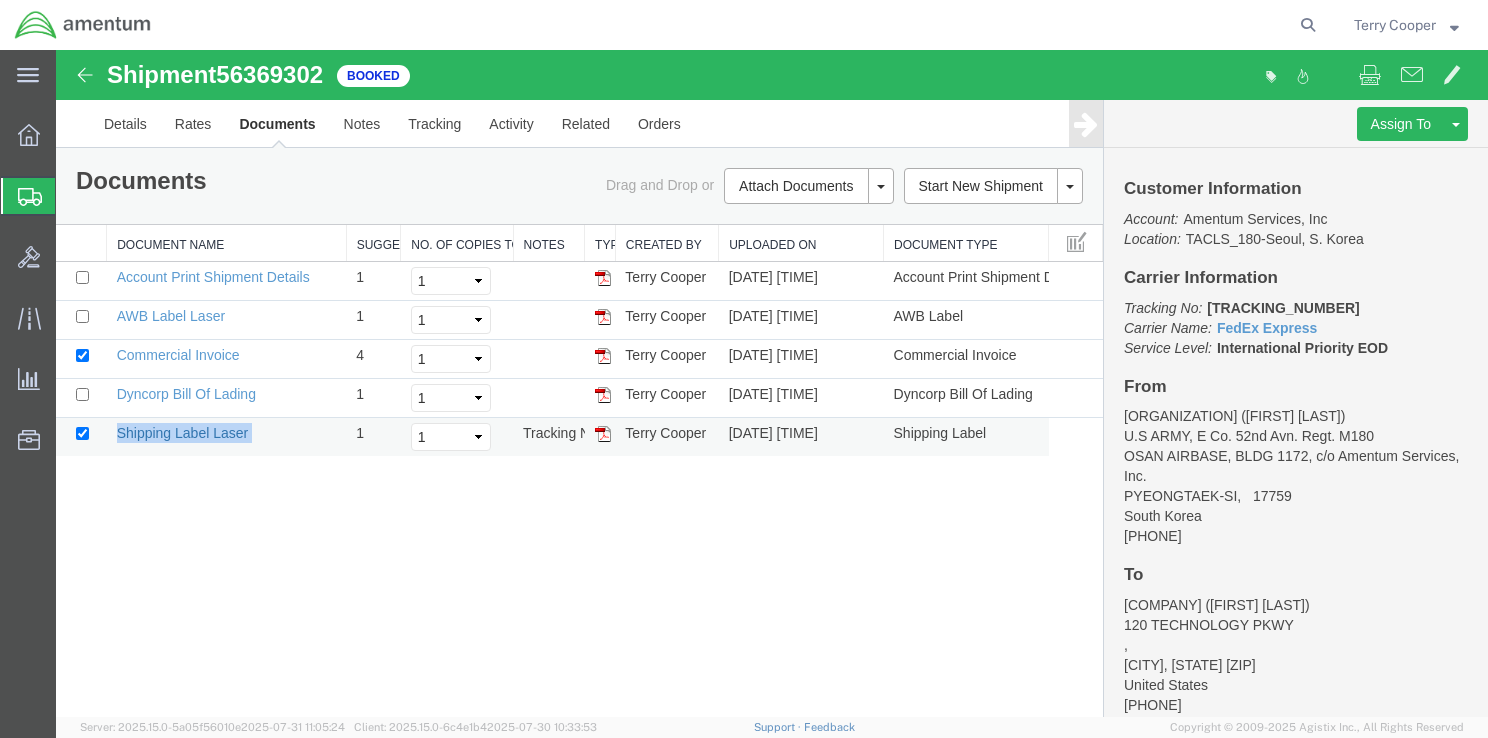 drag, startPoint x: 251, startPoint y: 426, endPoint x: 119, endPoint y: 427, distance: 132.00378 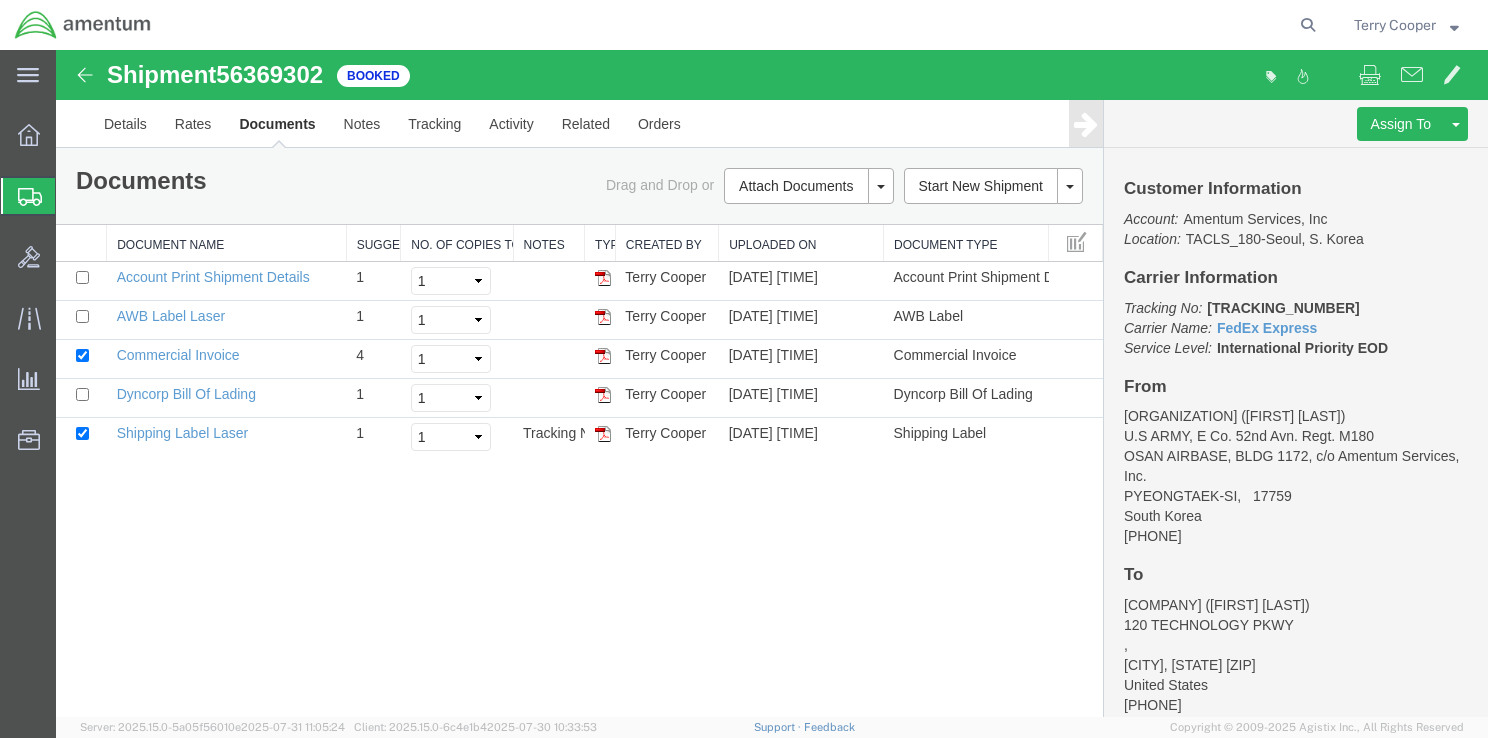 click on "[ORGANIZATION] ([FIRST] [LAST])
[ORGANIZATION], [UNIT] [REGIMENT] [UNIT] [BASE], [BUILDING] [NUMBER], c/o [COMPANY] [CITY],
[ZIP]
[COUNTRY]
[PHONE]
To
[COMPANY] ([FIRST] [LAST])
[NUMBER] [STREET], [CITY], [STATE] [ZIP]
[COUNTRY]
[PHONE]
Other details
Reference: [MISC]
Ship Date: [DATE]
Mode: [MISC]
Creator:" at bounding box center (772, 383) 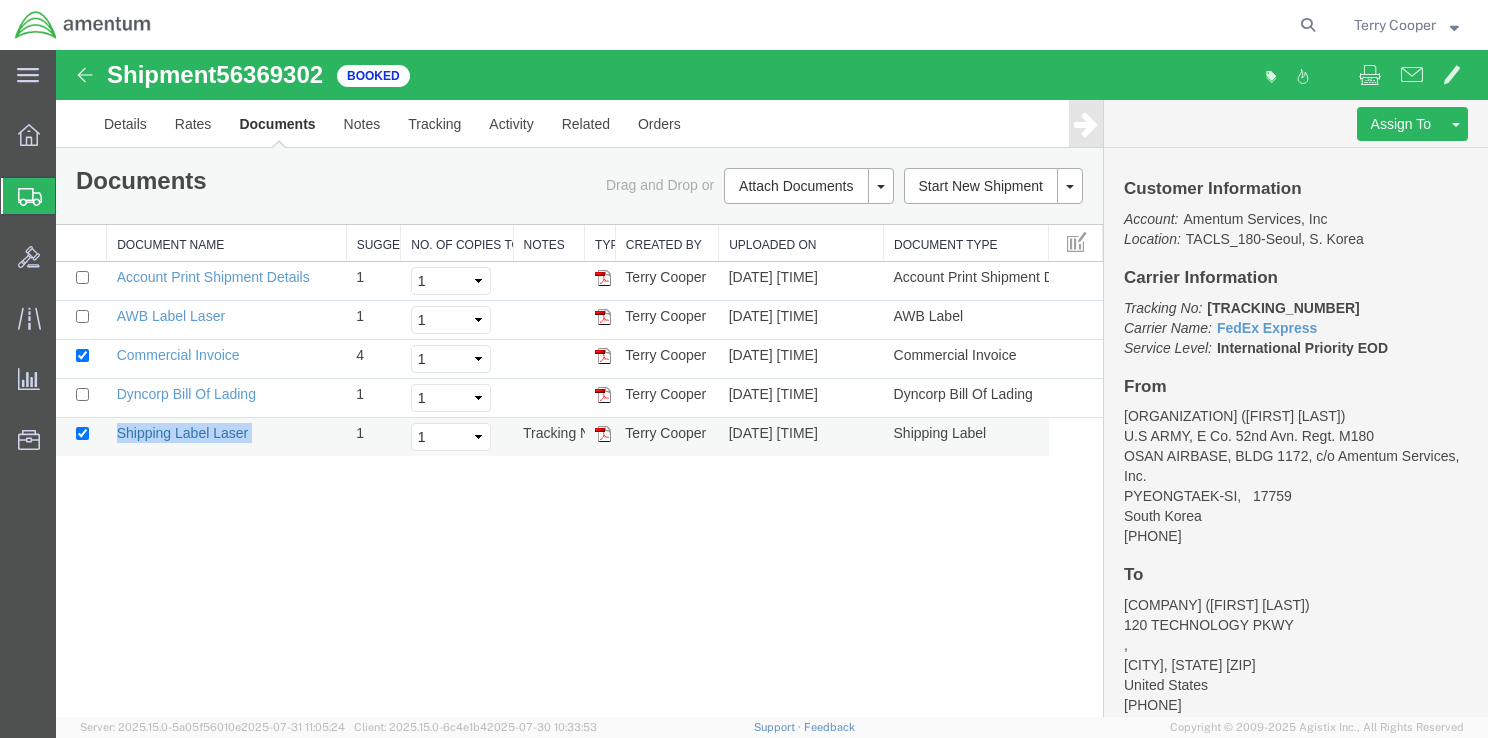 drag, startPoint x: 250, startPoint y: 437, endPoint x: 116, endPoint y: 429, distance: 134.23859 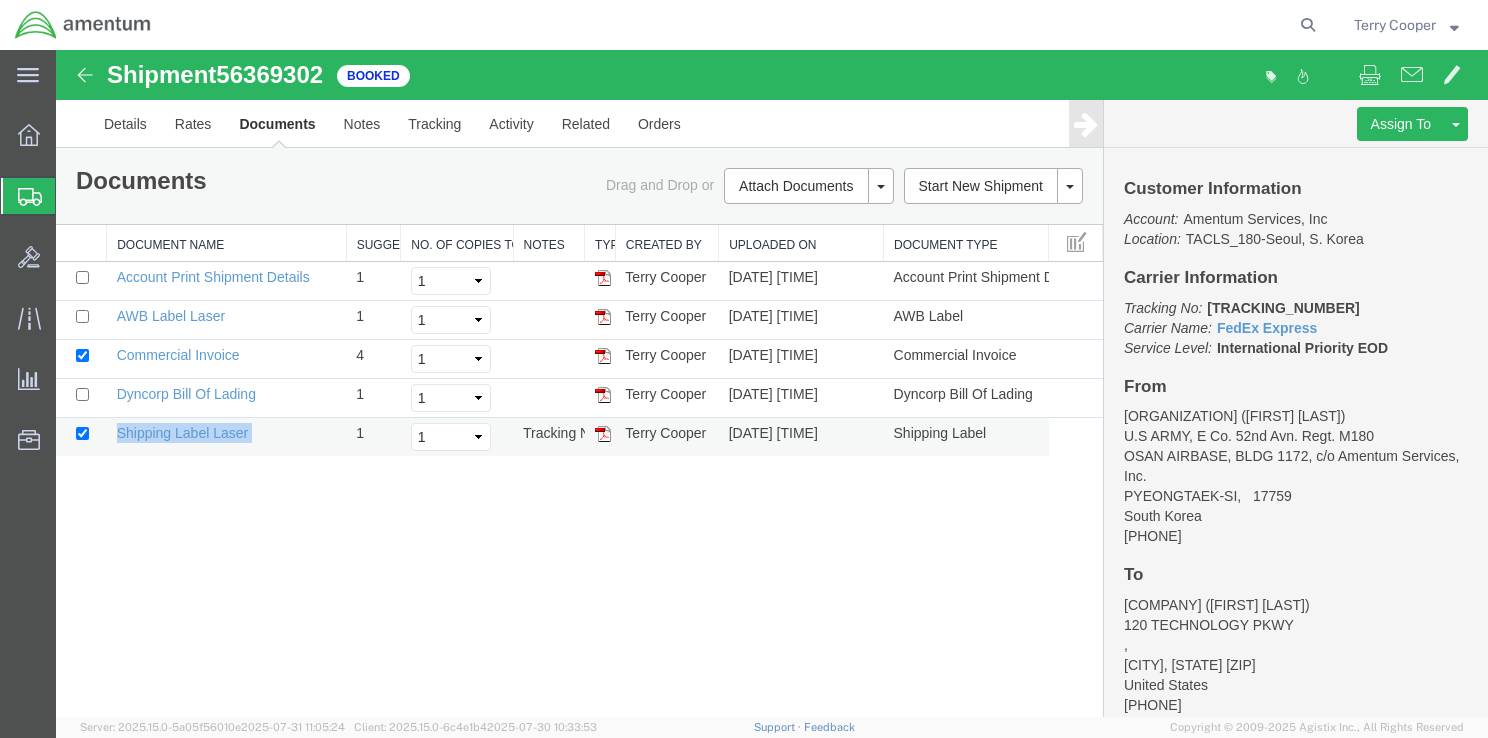drag, startPoint x: 602, startPoint y: 434, endPoint x: 59, endPoint y: 478, distance: 544.7798 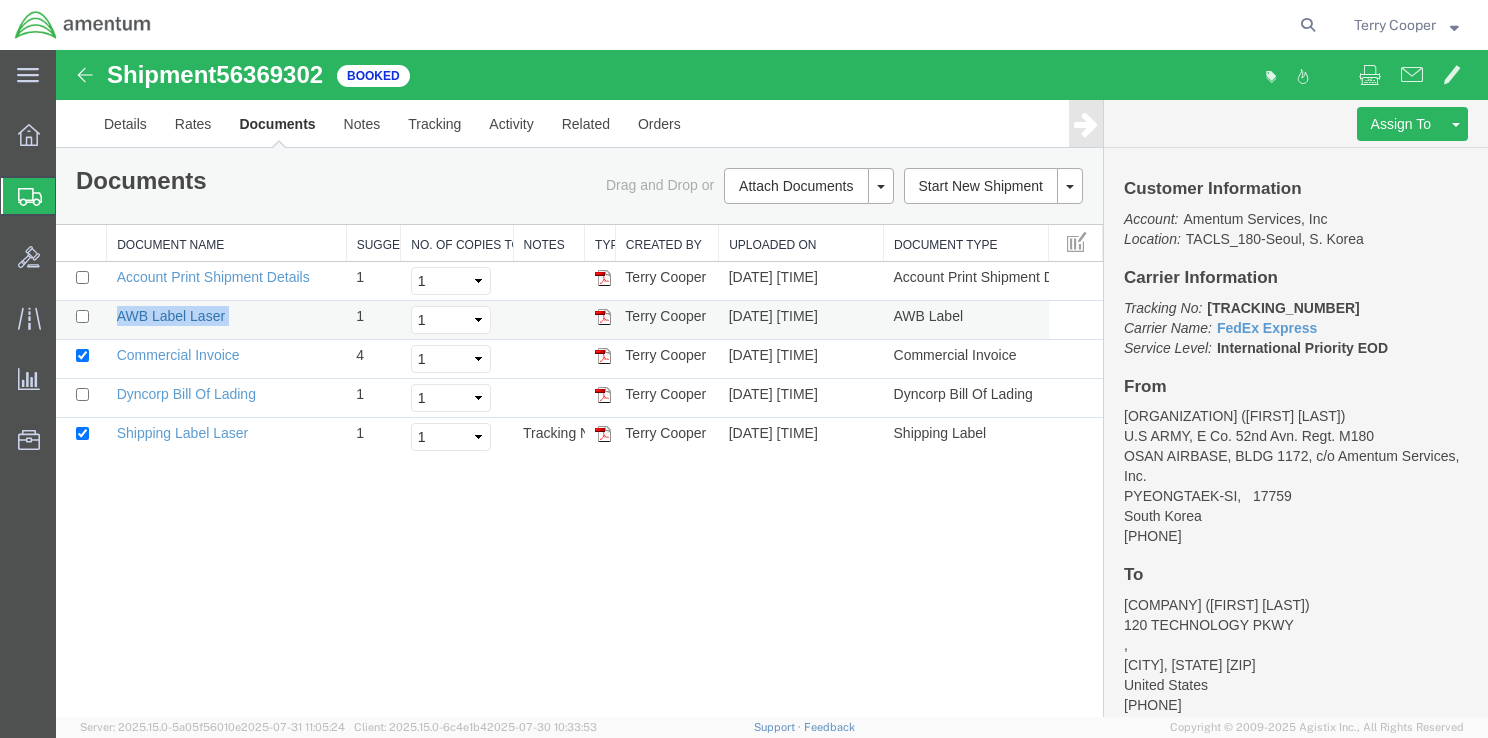 drag, startPoint x: 231, startPoint y: 314, endPoint x: 118, endPoint y: 318, distance: 113.07078 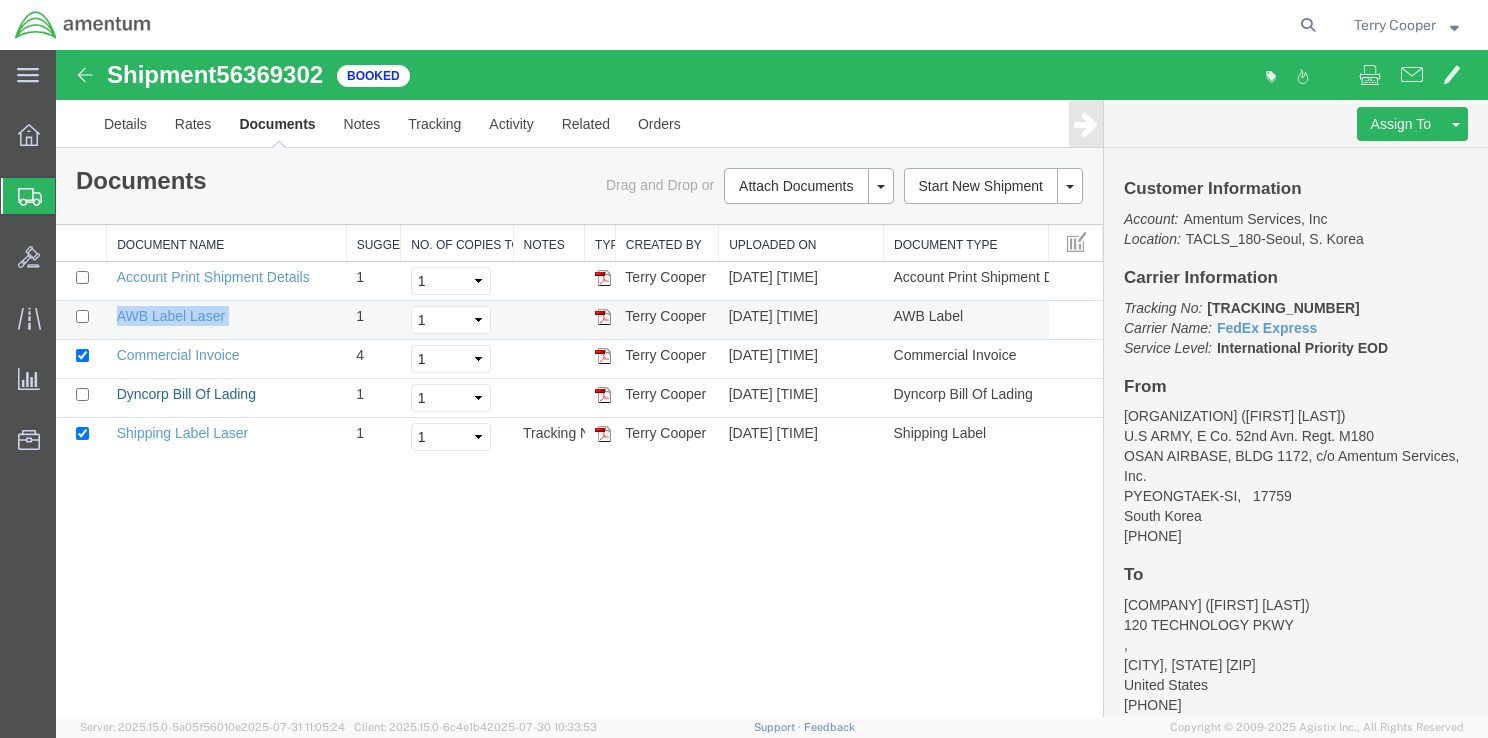 drag, startPoint x: 192, startPoint y: 383, endPoint x: 77, endPoint y: 329, distance: 127.04723 